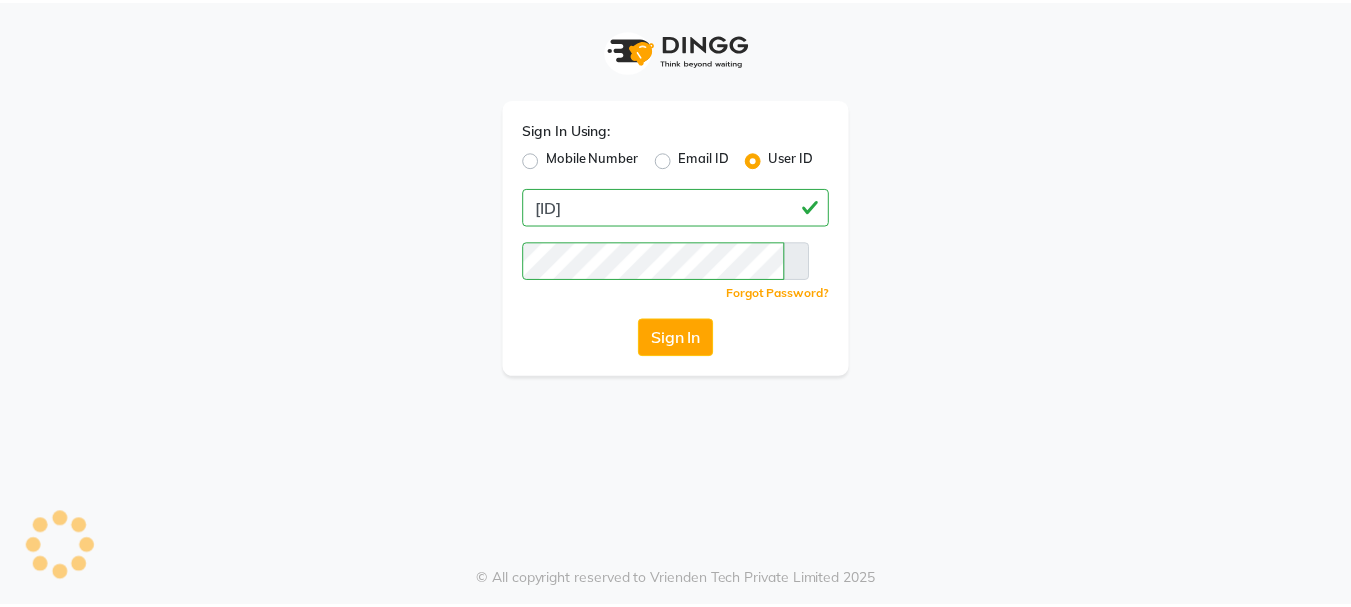 scroll, scrollTop: 0, scrollLeft: 0, axis: both 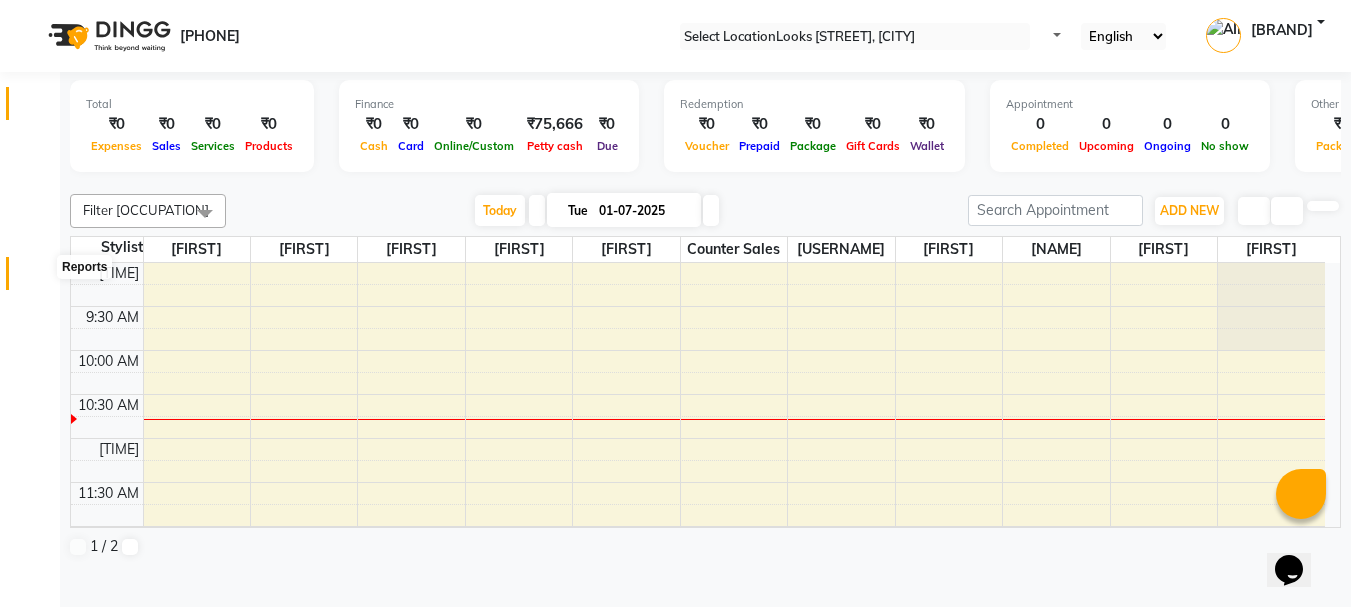 click at bounding box center [38, 278] 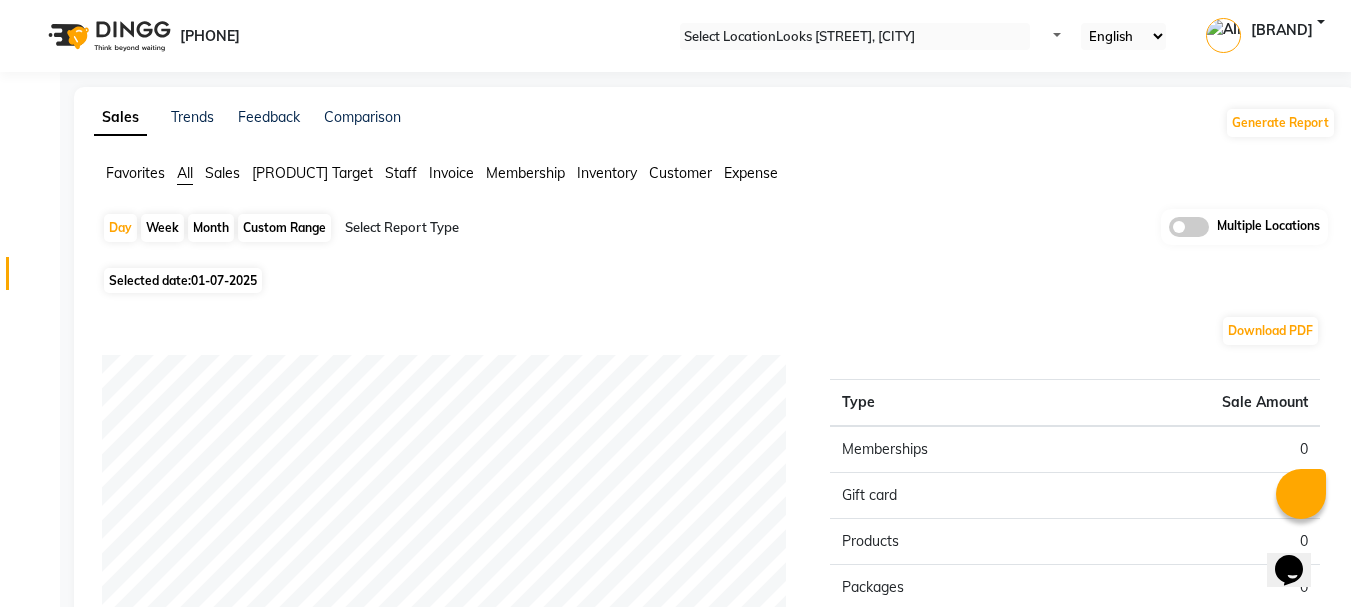 click on "Expense" at bounding box center [751, 173] 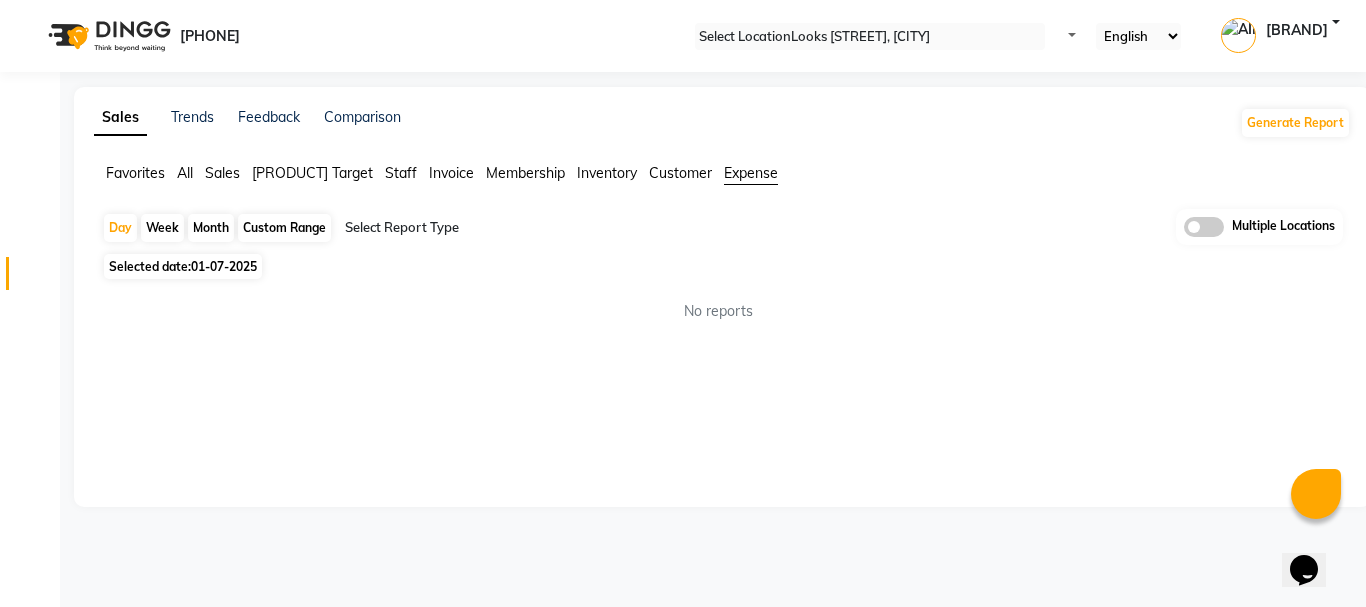 click on "Expense" at bounding box center [751, 173] 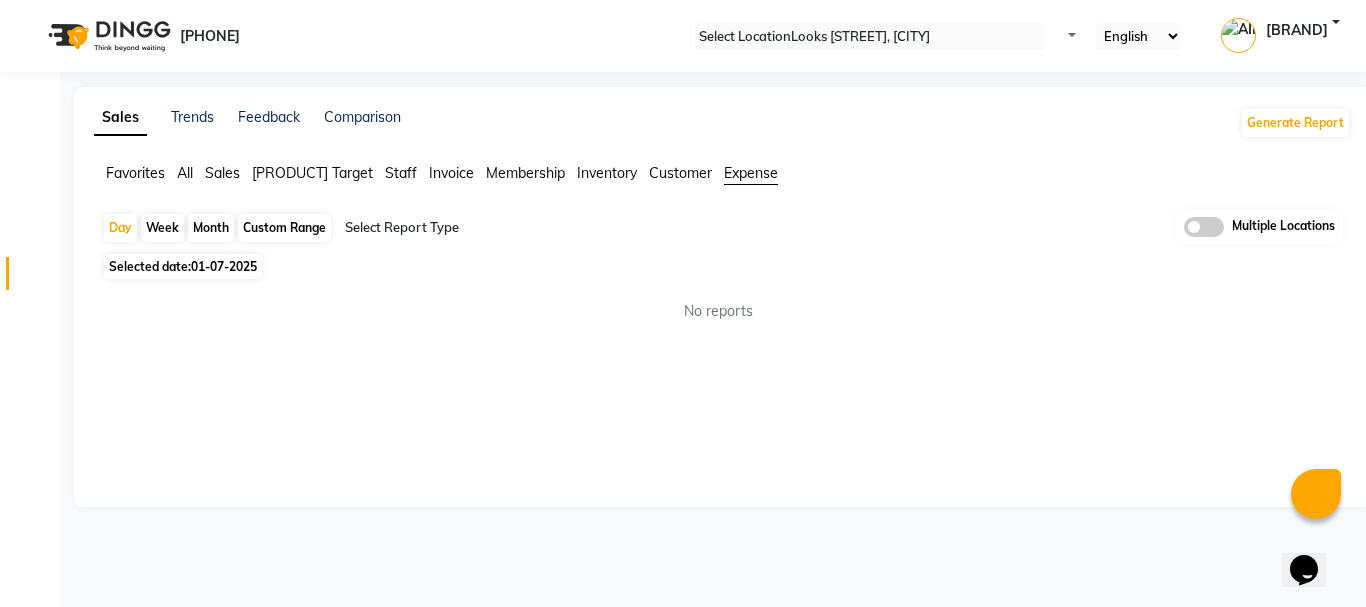 click on "01-07-2025" at bounding box center (224, 266) 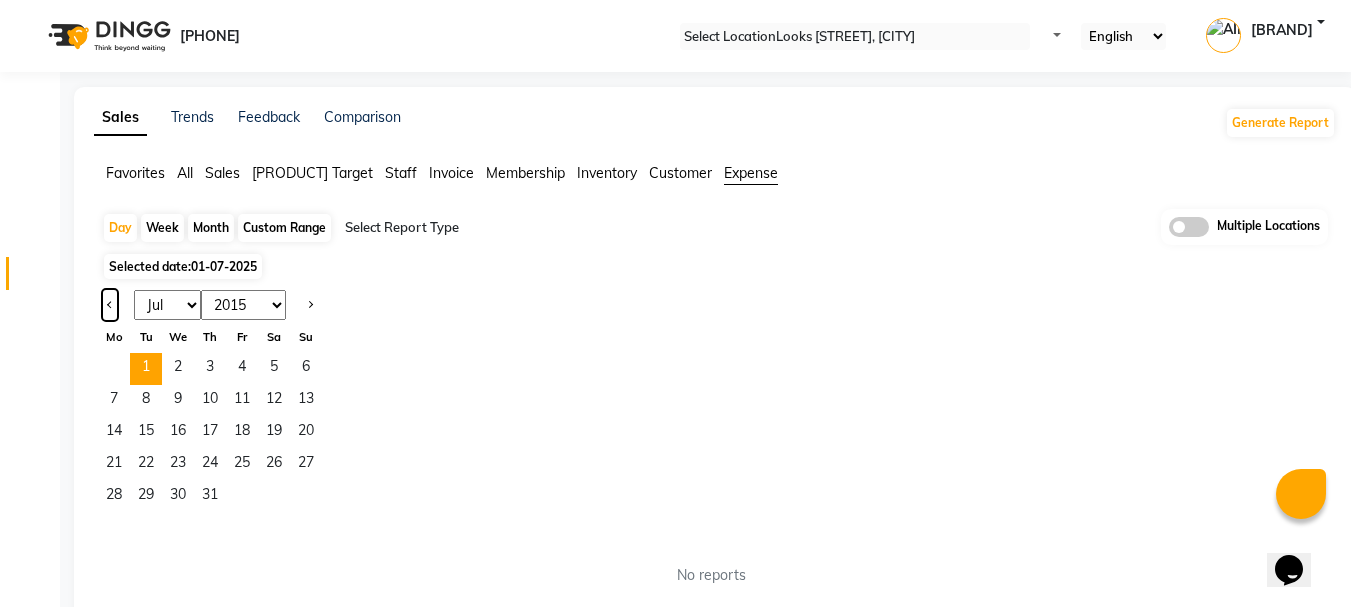 click at bounding box center (110, 305) 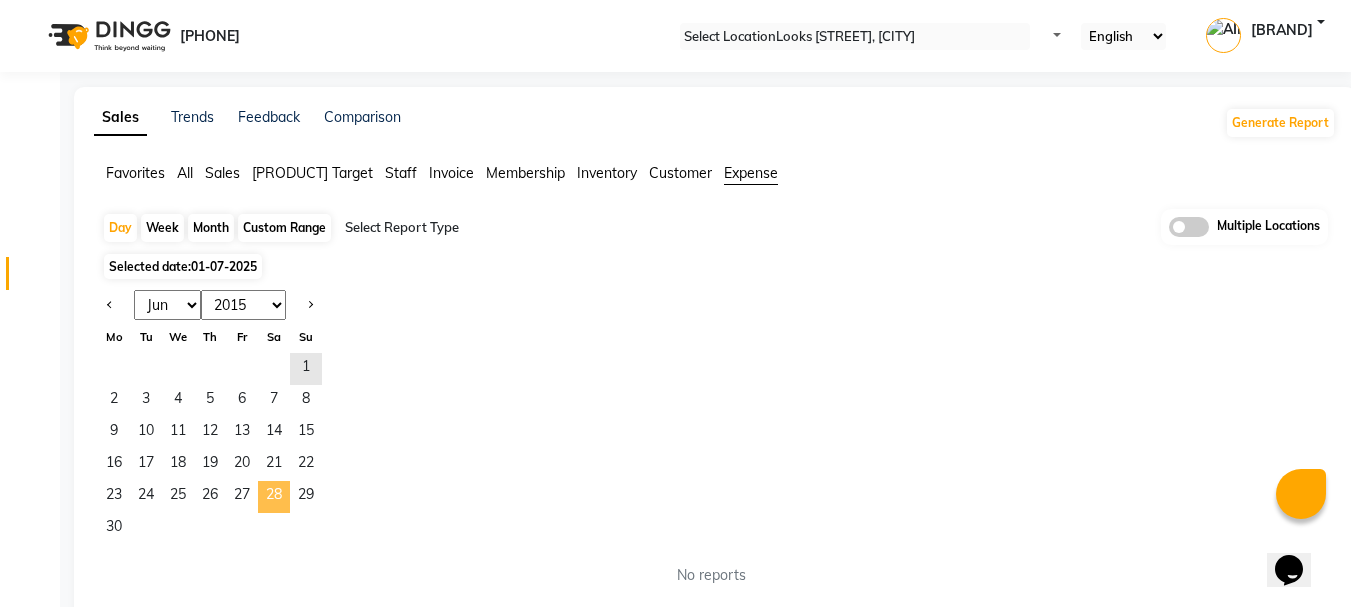 click on "28" at bounding box center [274, 497] 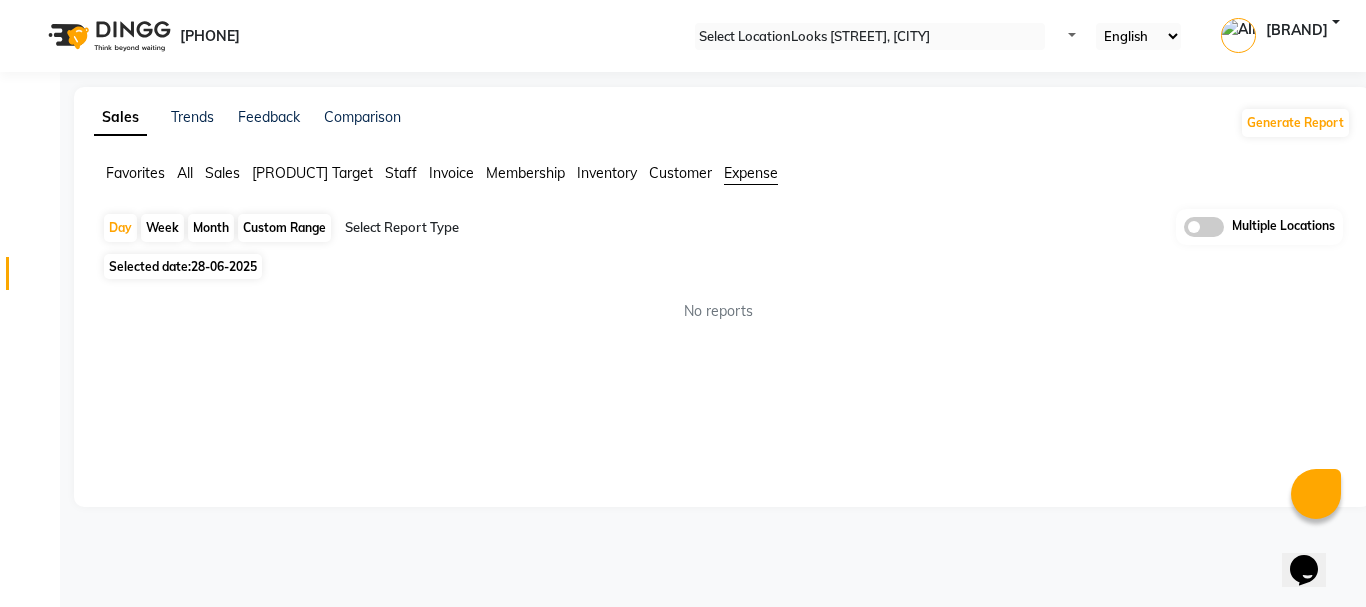 click on "Day Week Month Custom Range Select Report Type Multiple Locations Selected date: 28-06-2025 No reports ★ Mark as Favorite Choose how you'd like to save "" report to favorites Save to Personal Favorites: Only you can see this report in your favorites tab. Share with Organization: Everyone in your organization can see this report in their favorites tab. Save to Favorites" at bounding box center [722, 273] 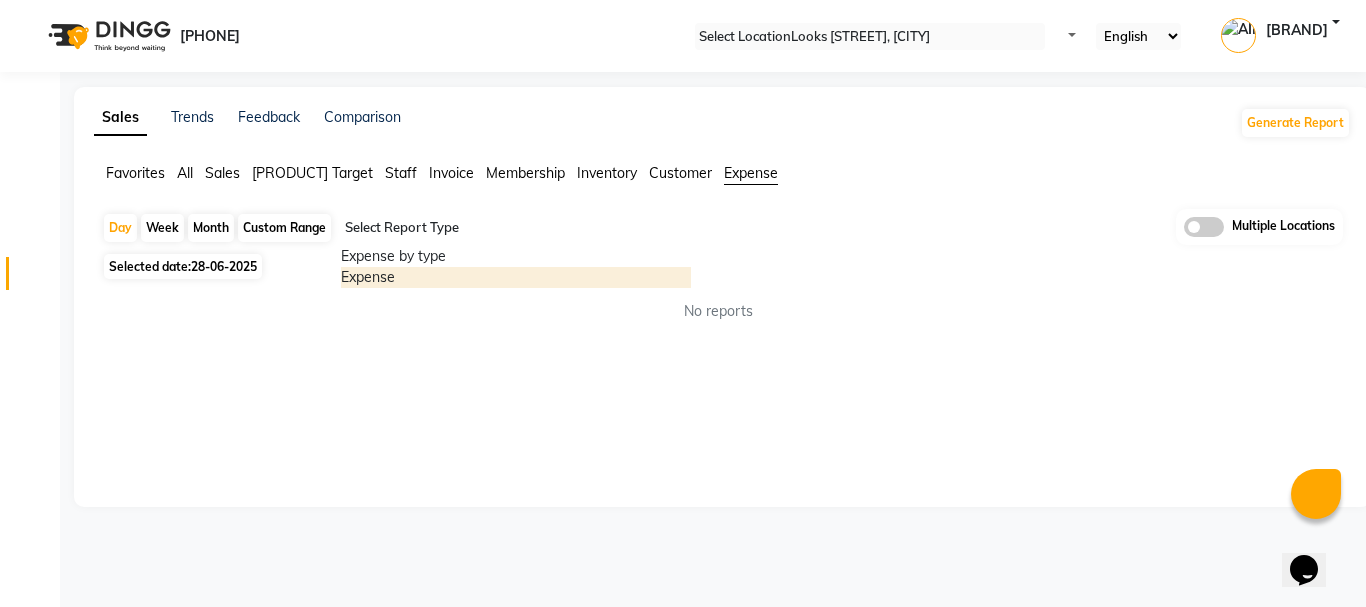 click on "Expense" at bounding box center [516, 277] 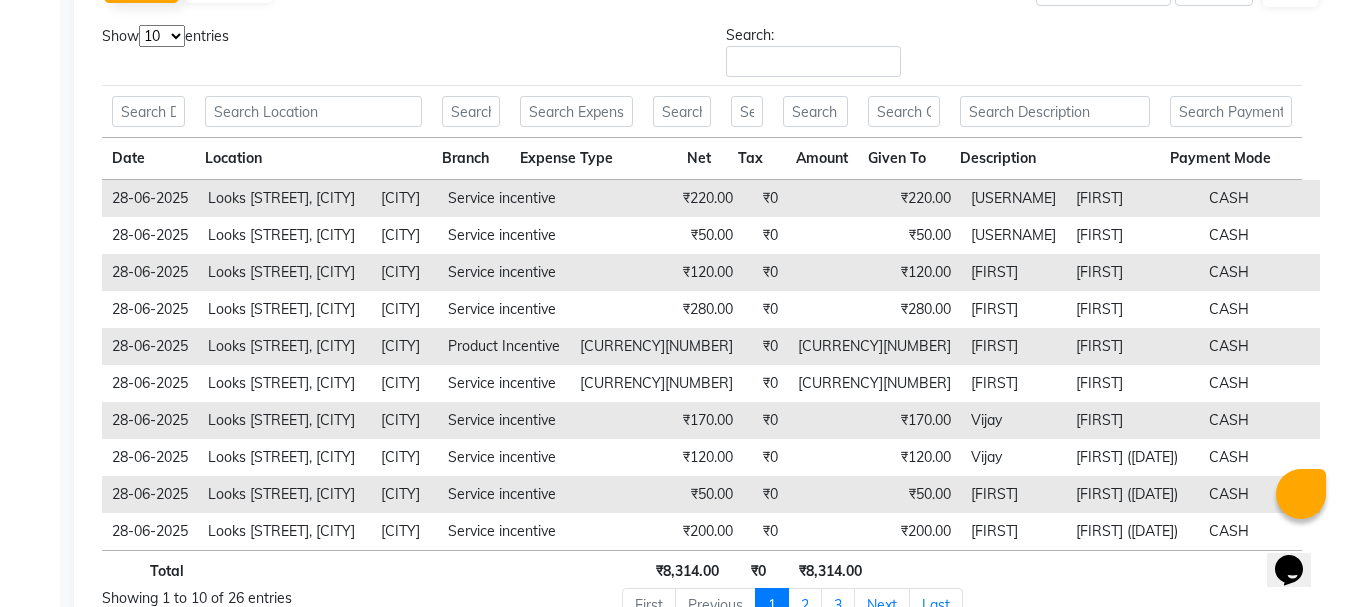 scroll, scrollTop: 442, scrollLeft: 0, axis: vertical 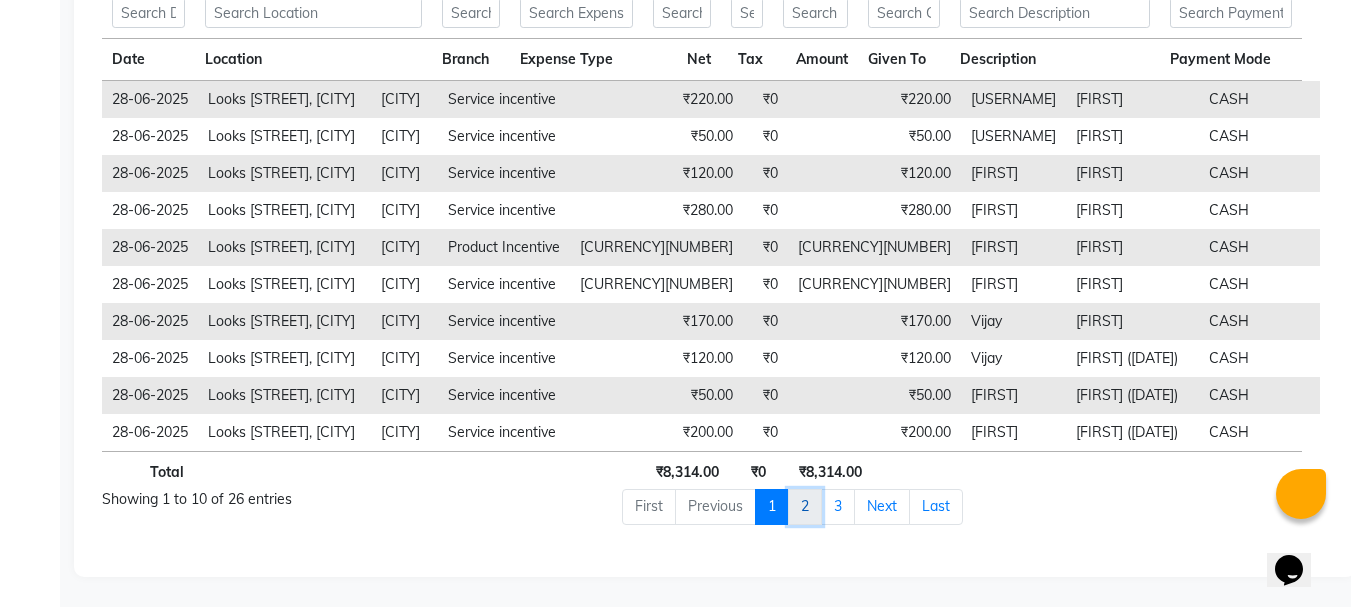 click on "2" at bounding box center [772, 507] 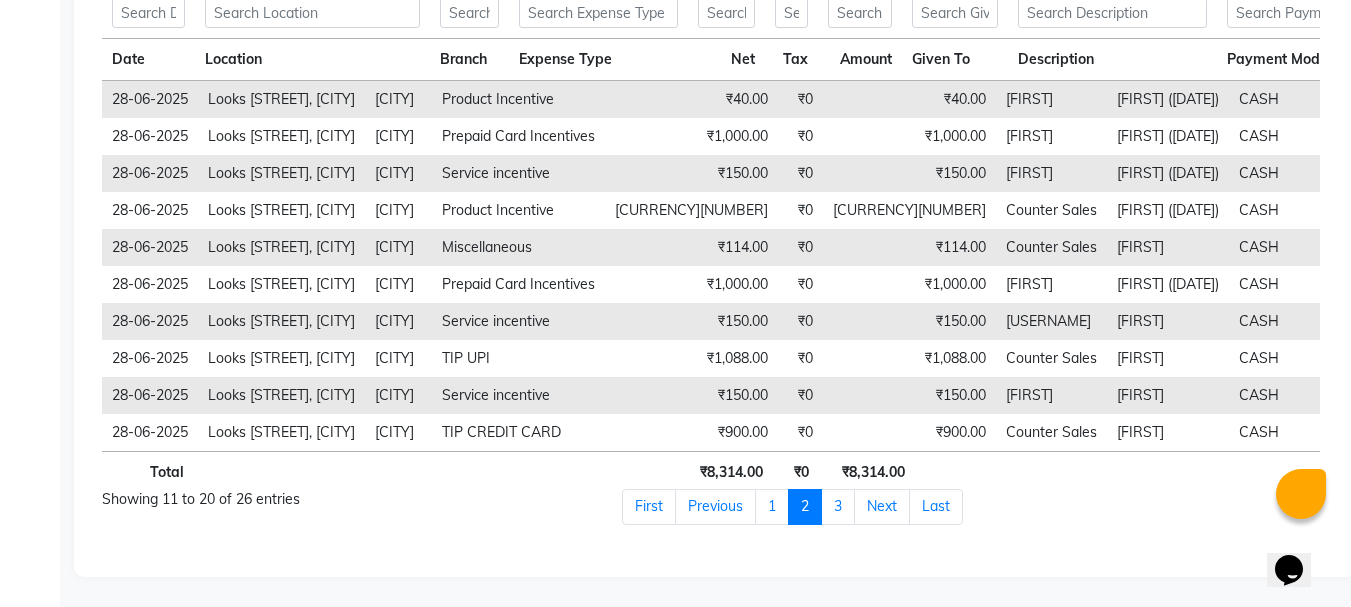scroll, scrollTop: 440, scrollLeft: 0, axis: vertical 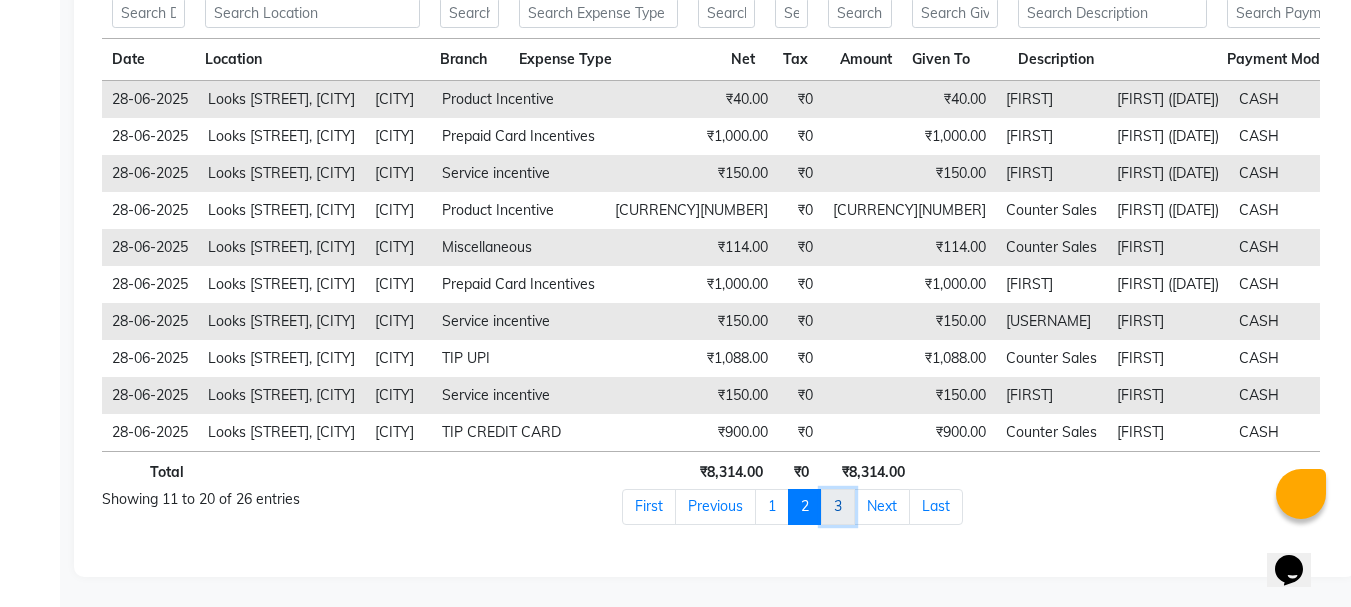 click on "3" at bounding box center (649, 507) 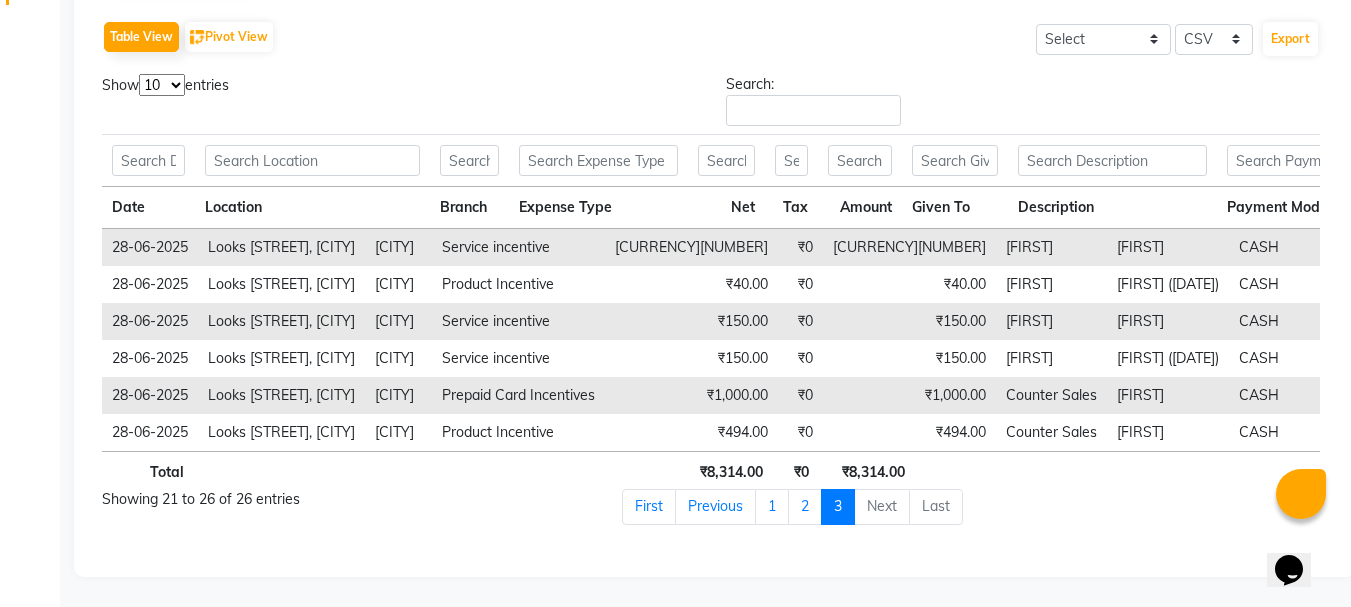 scroll, scrollTop: 294, scrollLeft: 0, axis: vertical 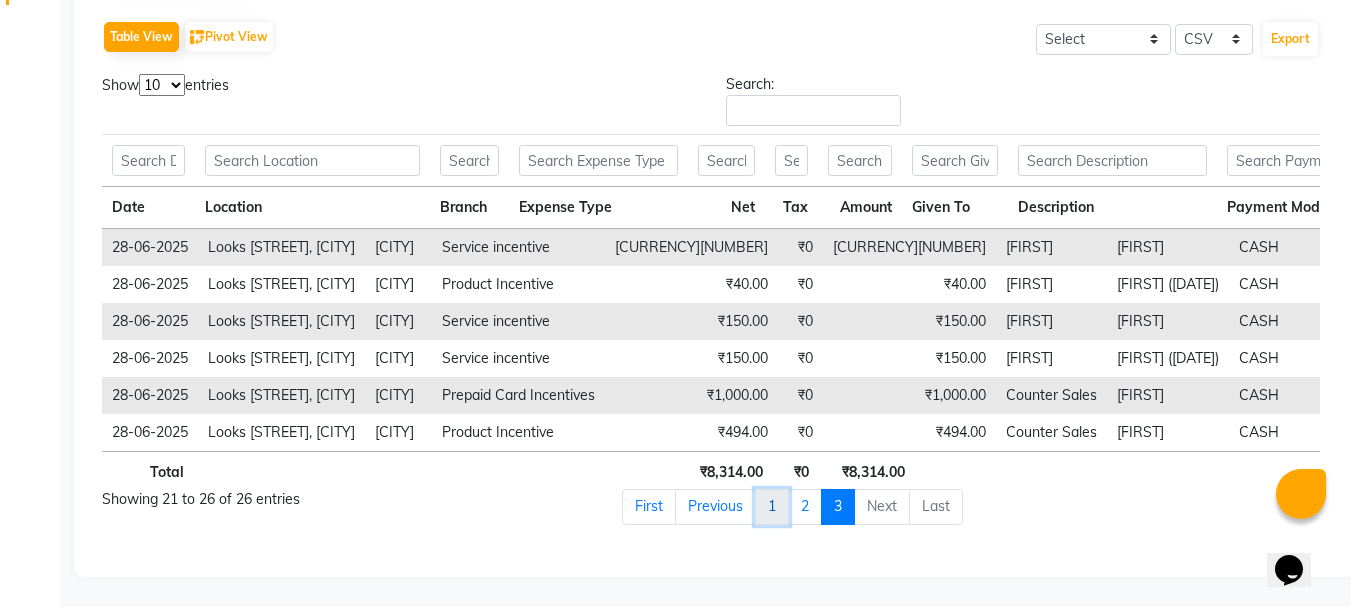 click on "1" at bounding box center [649, 507] 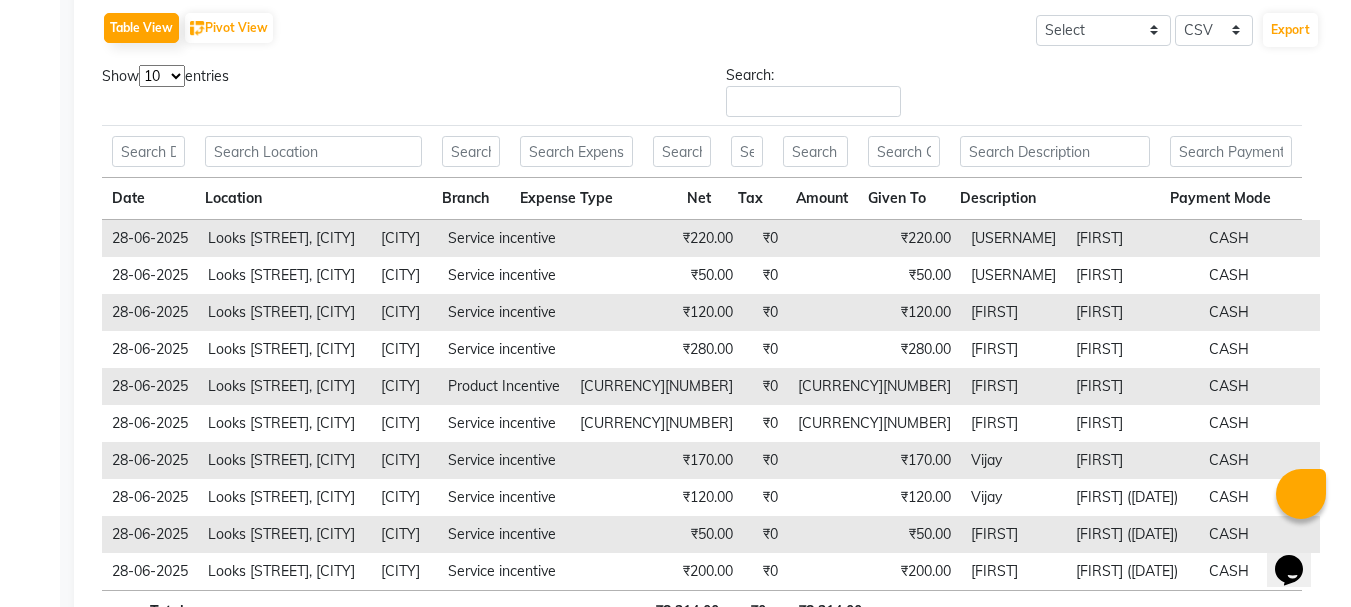 scroll, scrollTop: 442, scrollLeft: 0, axis: vertical 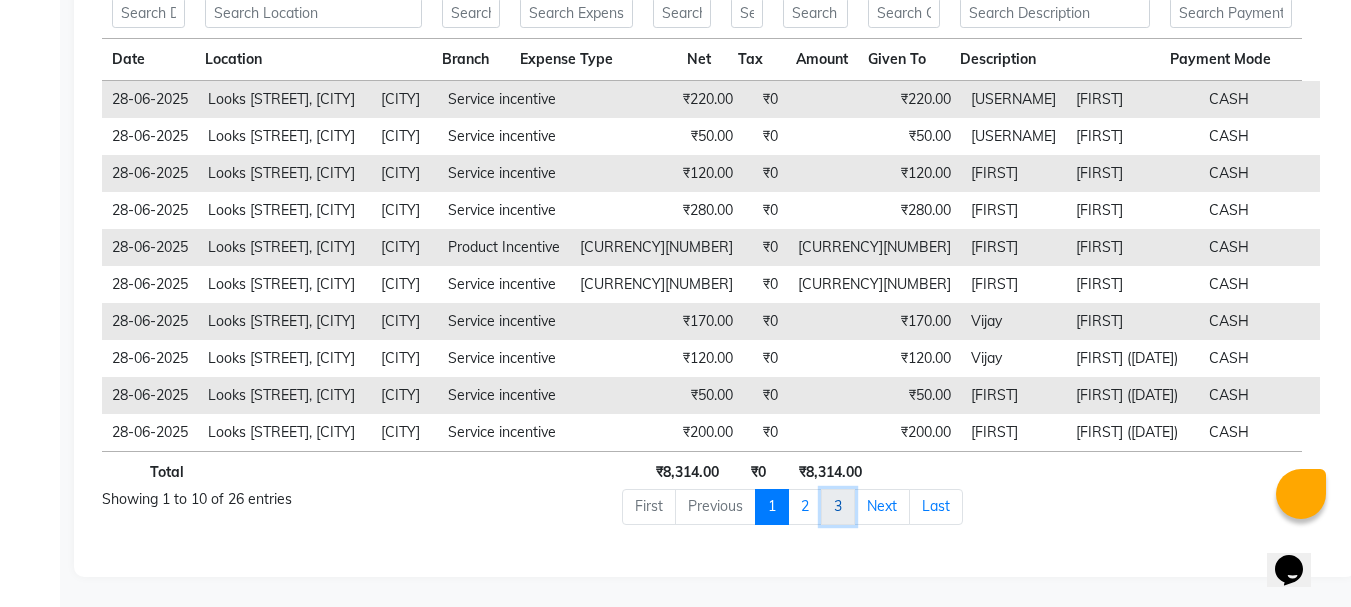 click on "3" at bounding box center [772, 507] 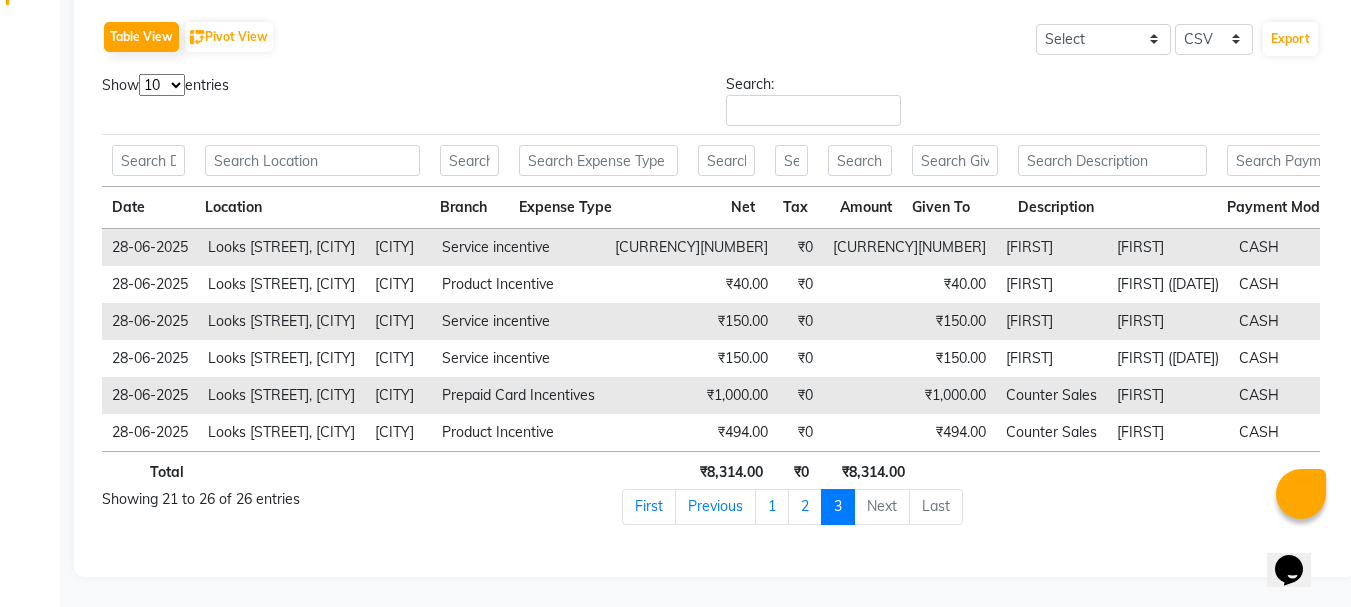 scroll, scrollTop: 294, scrollLeft: 0, axis: vertical 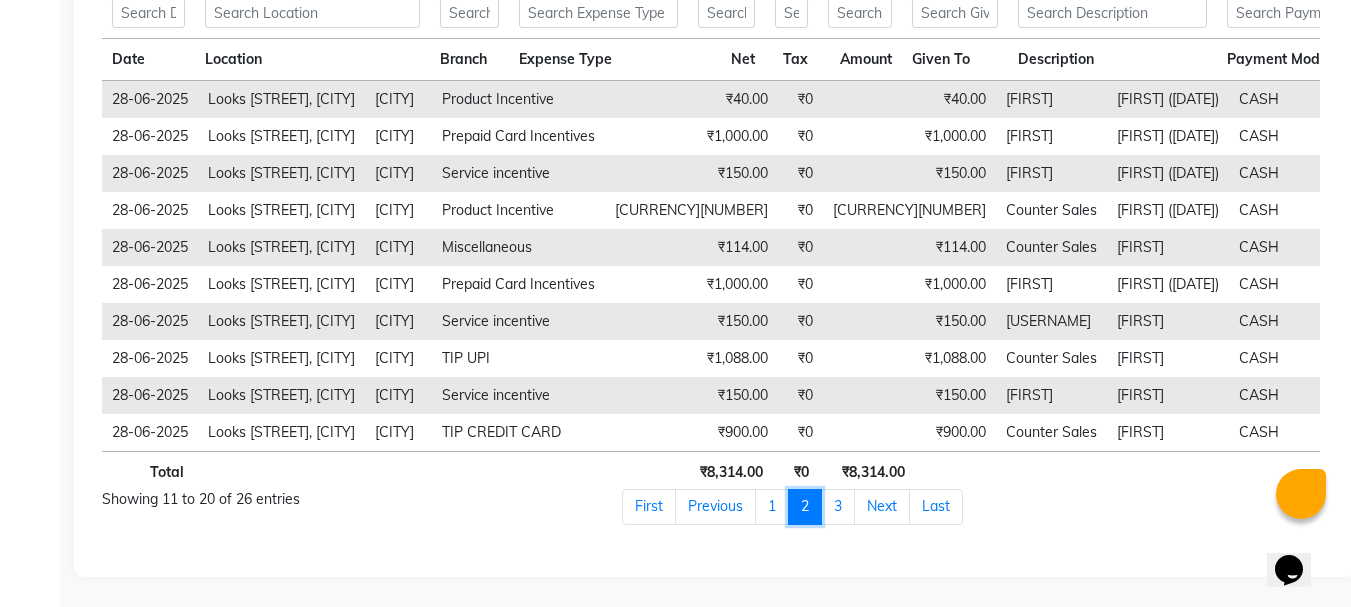 click on "2" at bounding box center [805, 507] 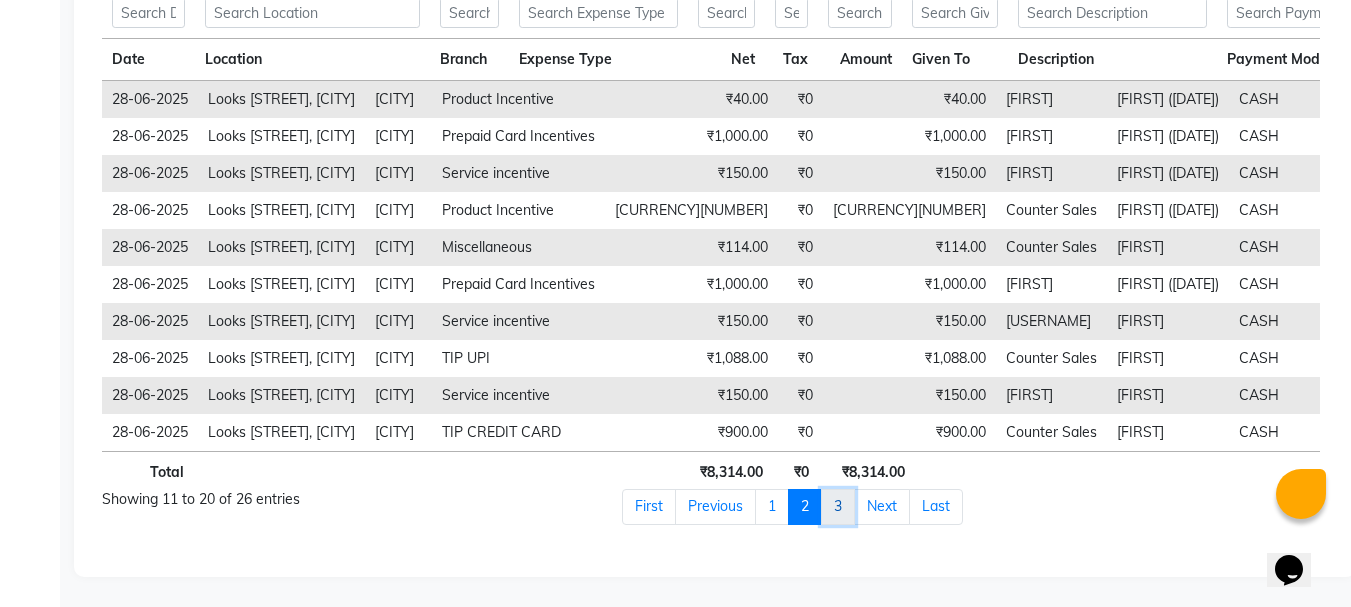 click on "3" at bounding box center [649, 507] 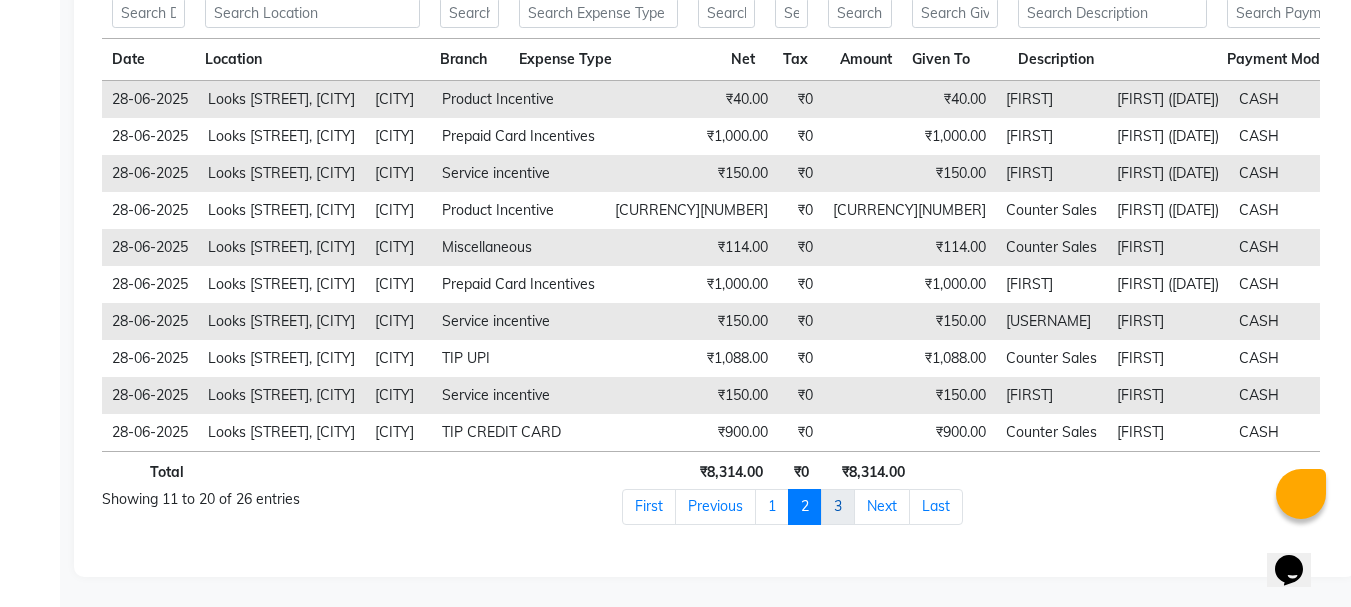 scroll, scrollTop: 294, scrollLeft: 0, axis: vertical 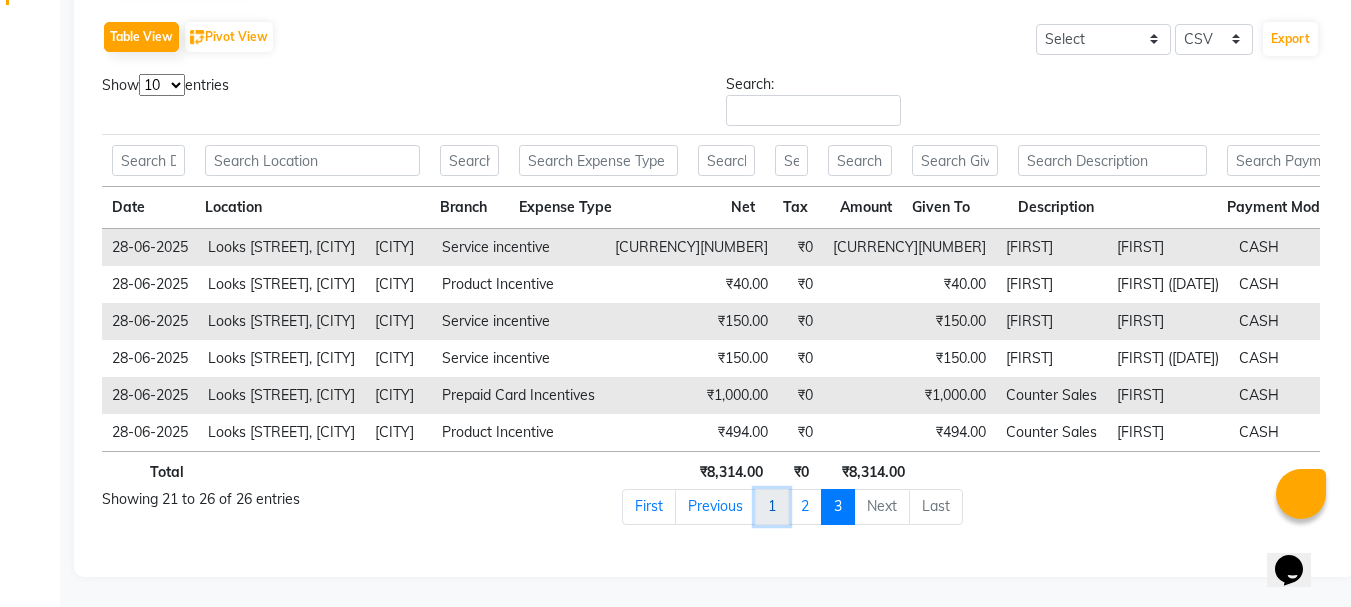 click on "1" at bounding box center (649, 507) 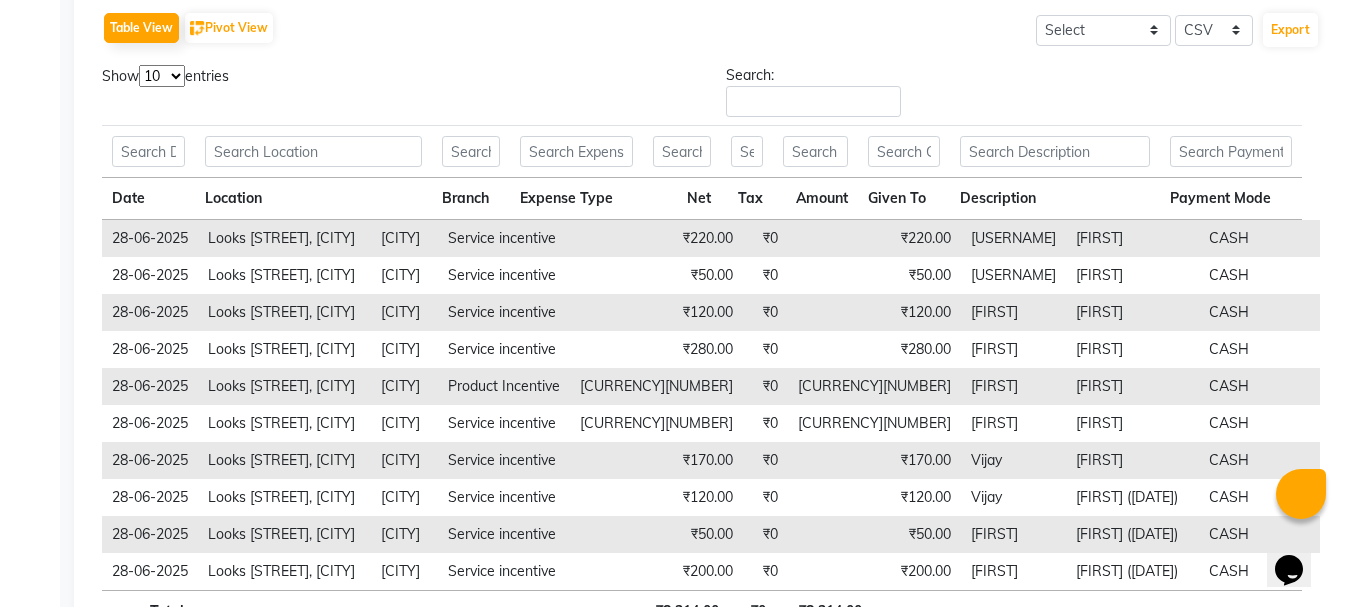 scroll, scrollTop: 442, scrollLeft: 0, axis: vertical 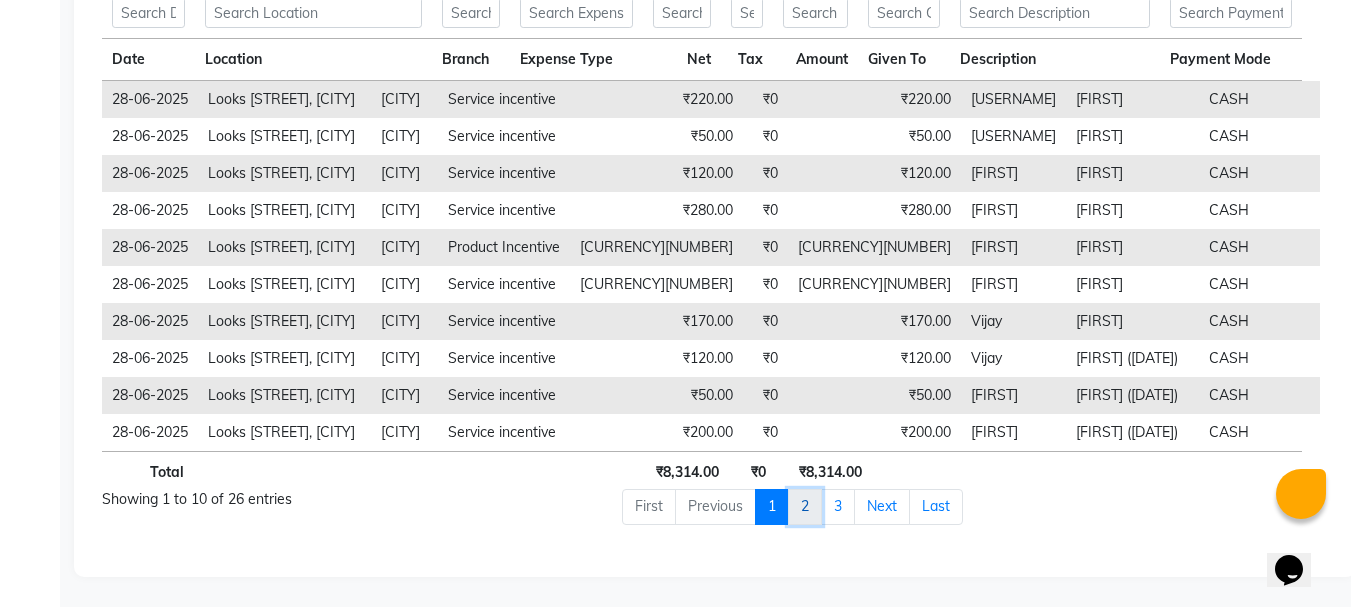 click on "2" at bounding box center (772, 507) 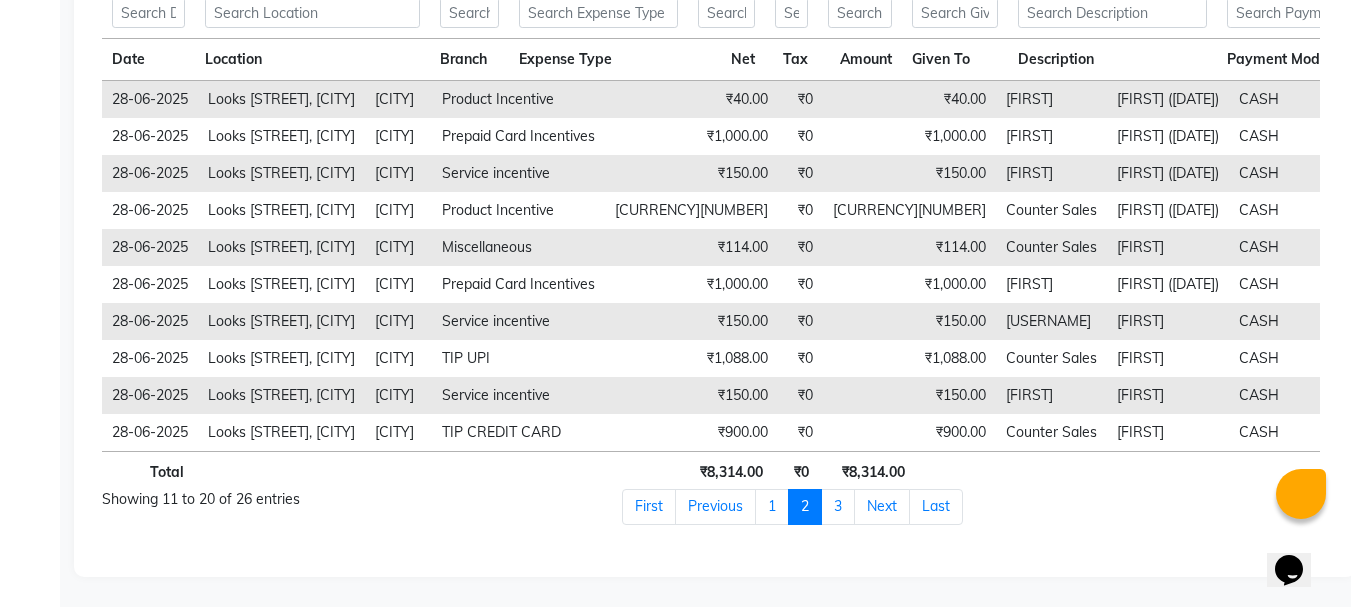 scroll, scrollTop: 440, scrollLeft: 0, axis: vertical 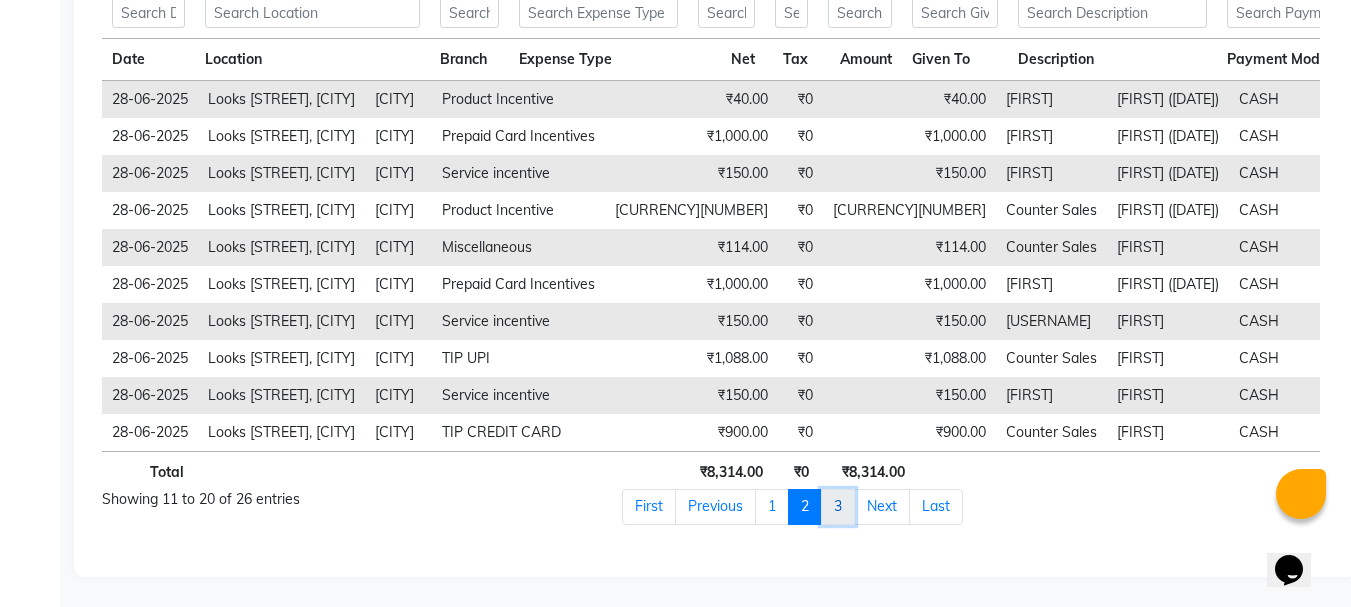 click on "3" at bounding box center [649, 507] 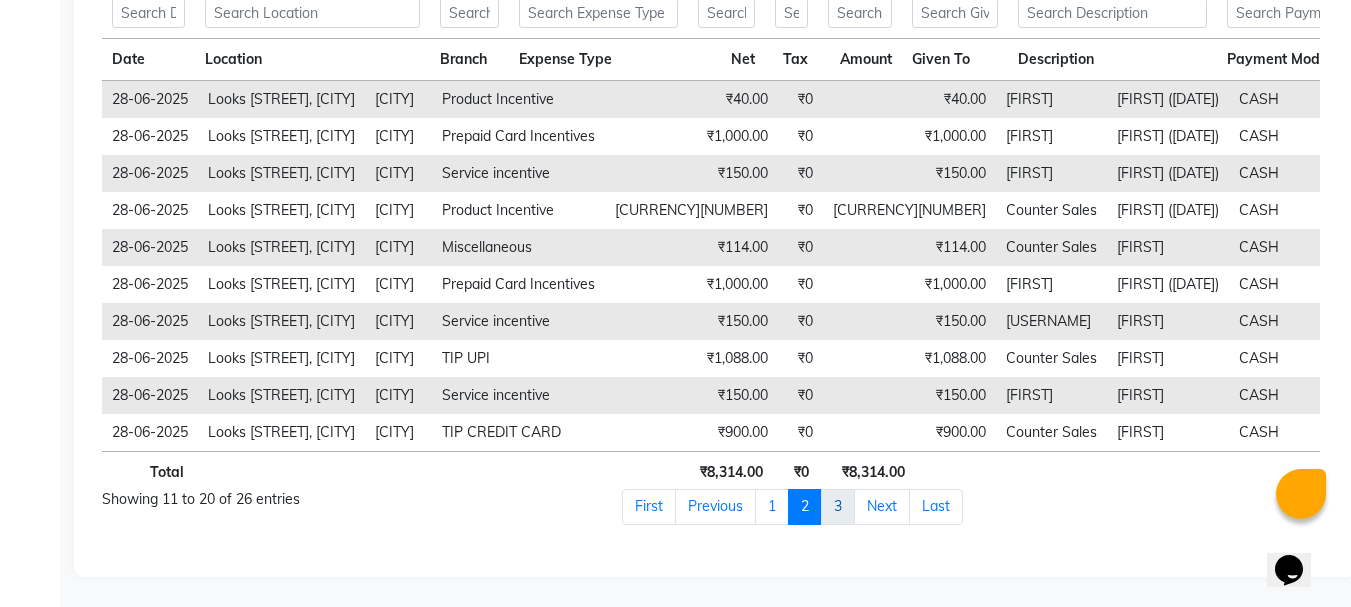 scroll, scrollTop: 294, scrollLeft: 0, axis: vertical 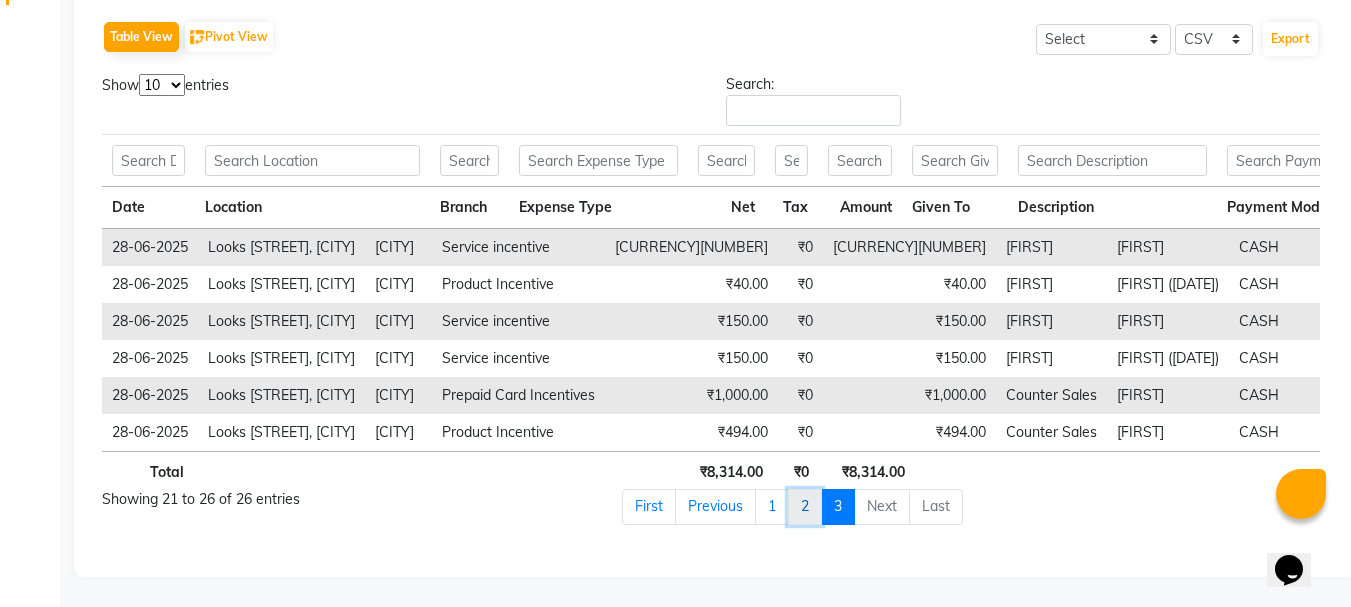 click on "2" at bounding box center [649, 507] 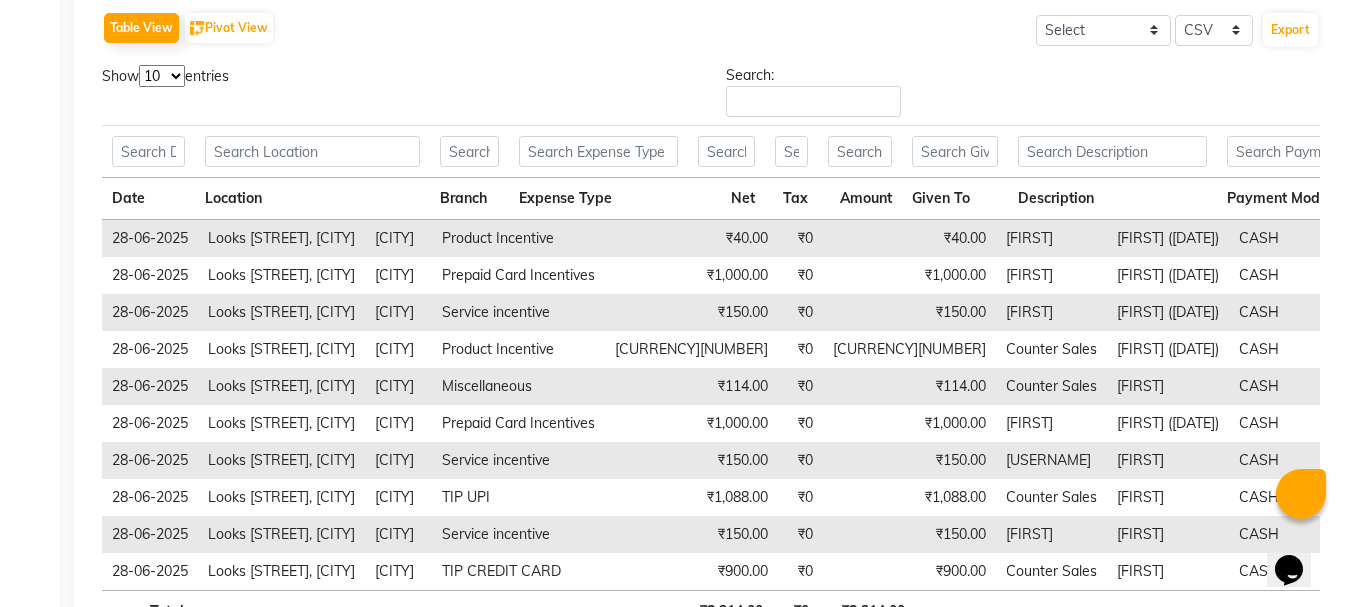 scroll, scrollTop: 440, scrollLeft: 0, axis: vertical 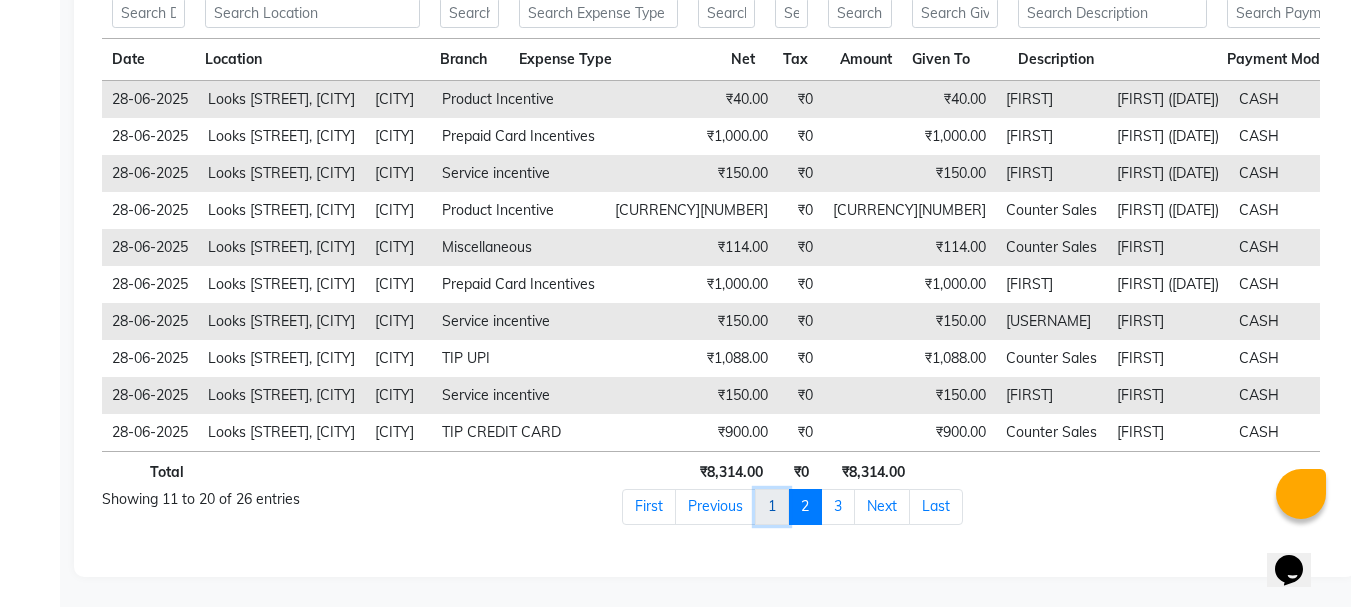 click on "1" at bounding box center [649, 507] 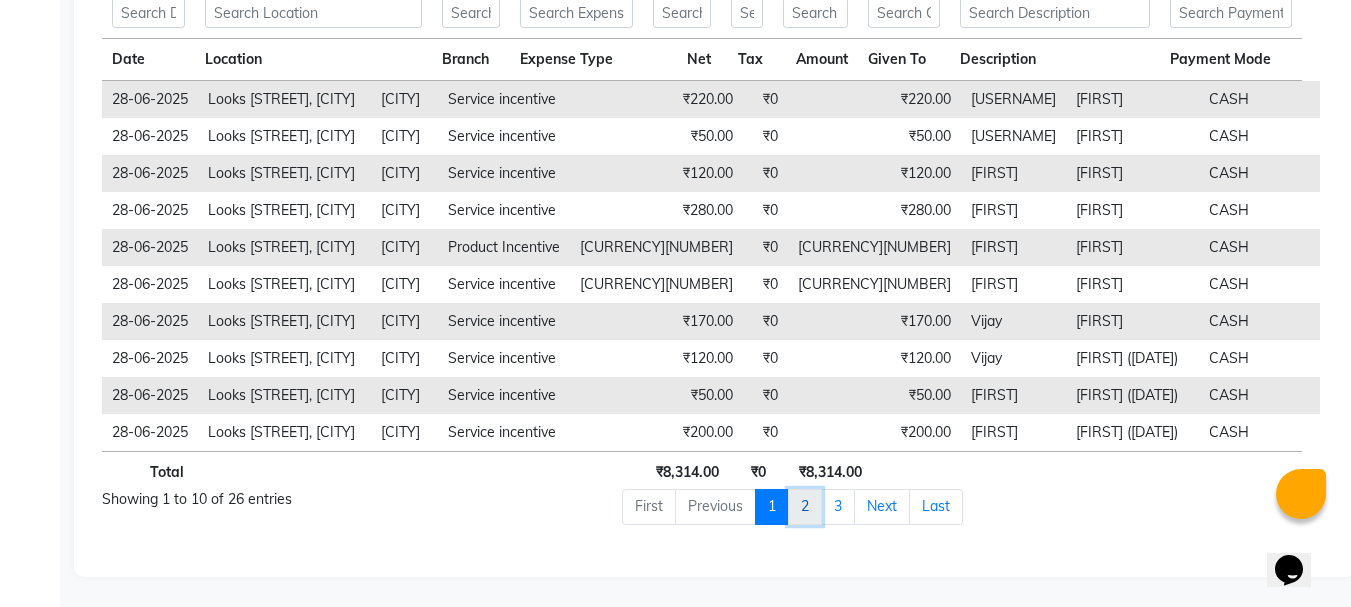 click on "2" at bounding box center (772, 507) 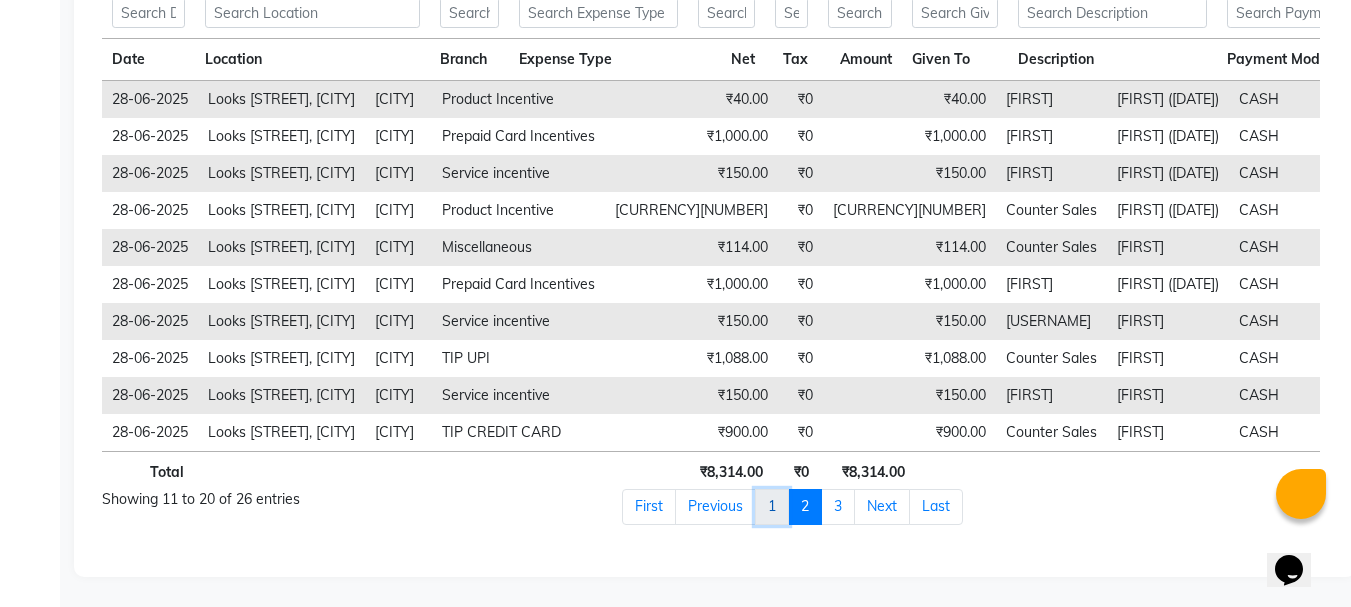 click on "1" at bounding box center (649, 507) 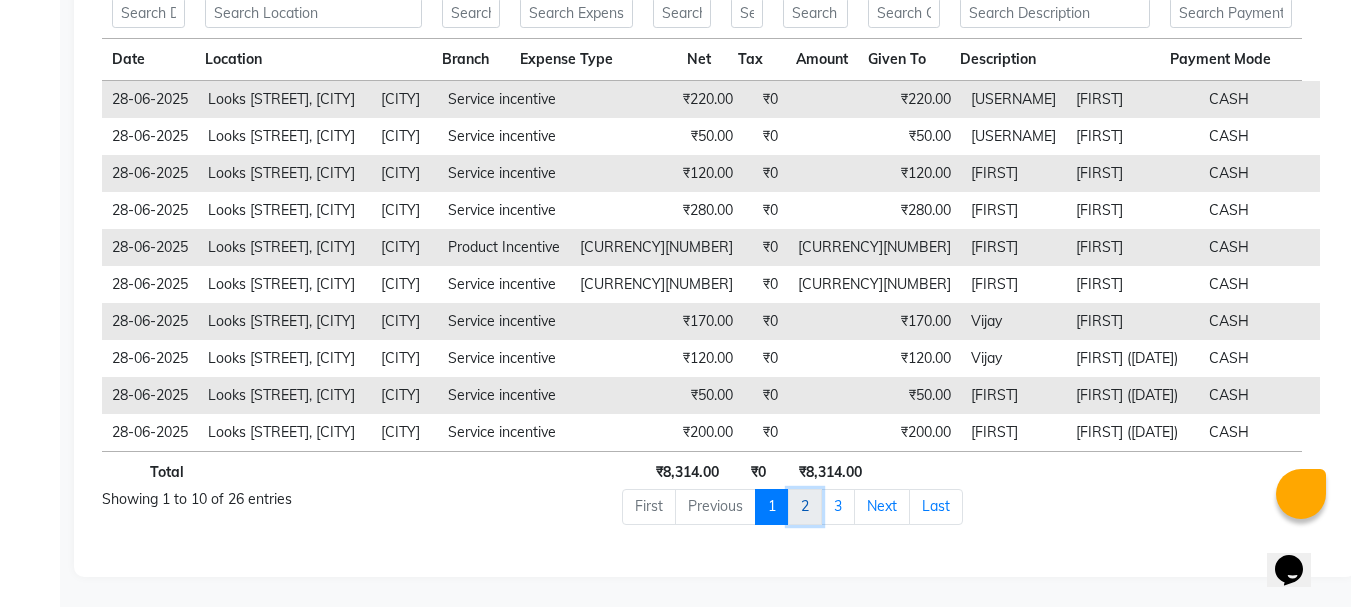 click on "2" at bounding box center (772, 507) 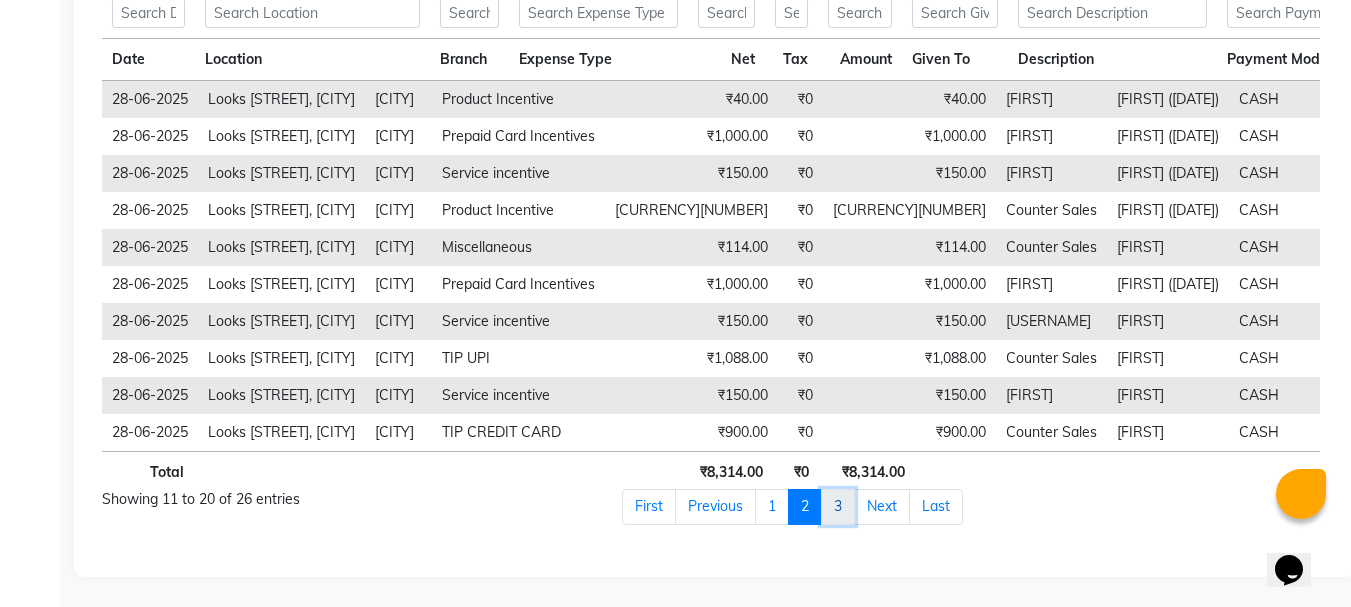 click on "3" at bounding box center [649, 507] 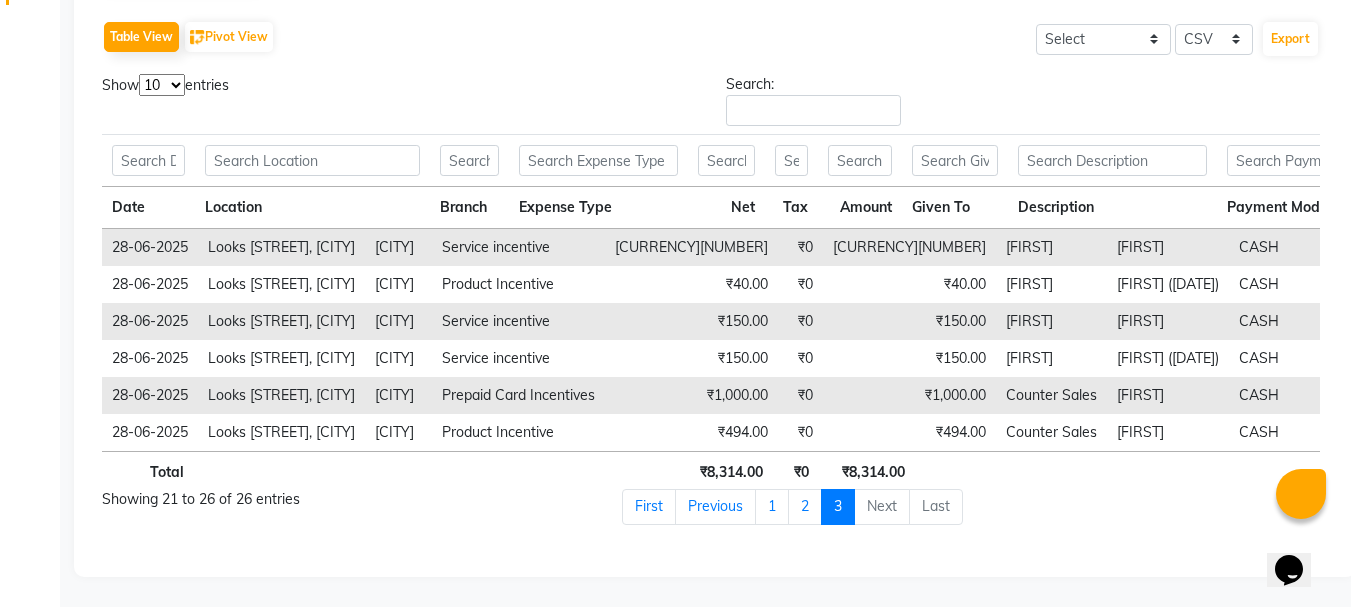 scroll, scrollTop: 294, scrollLeft: 0, axis: vertical 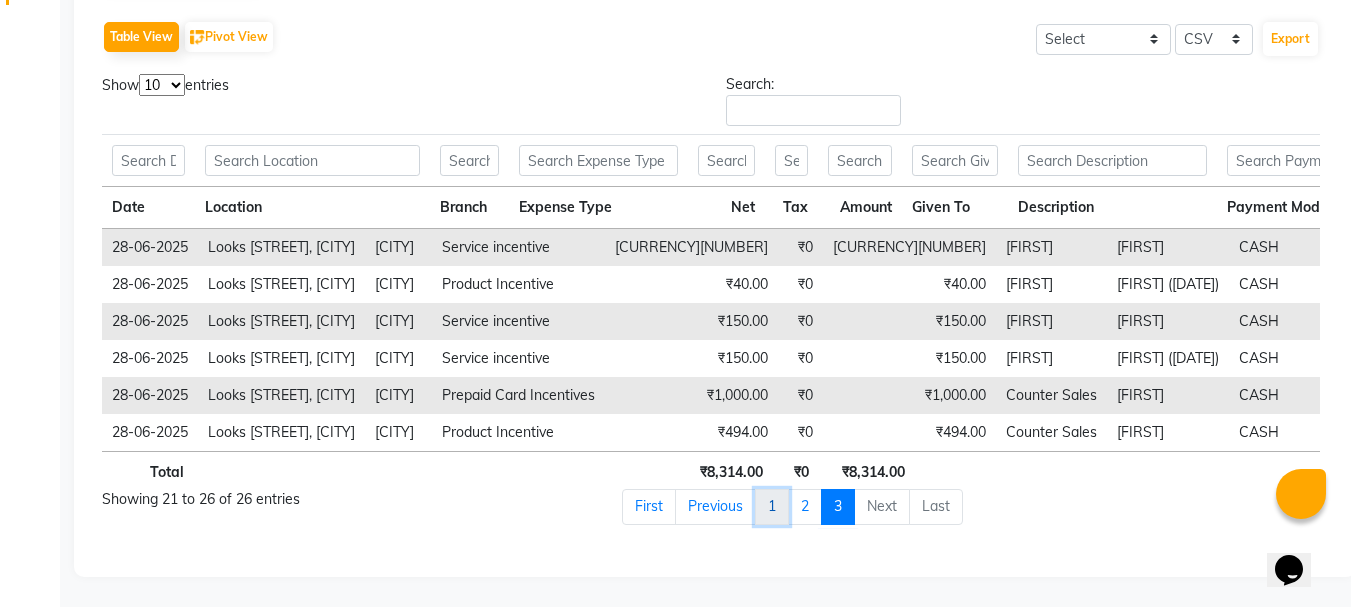 click on "1" at bounding box center (649, 507) 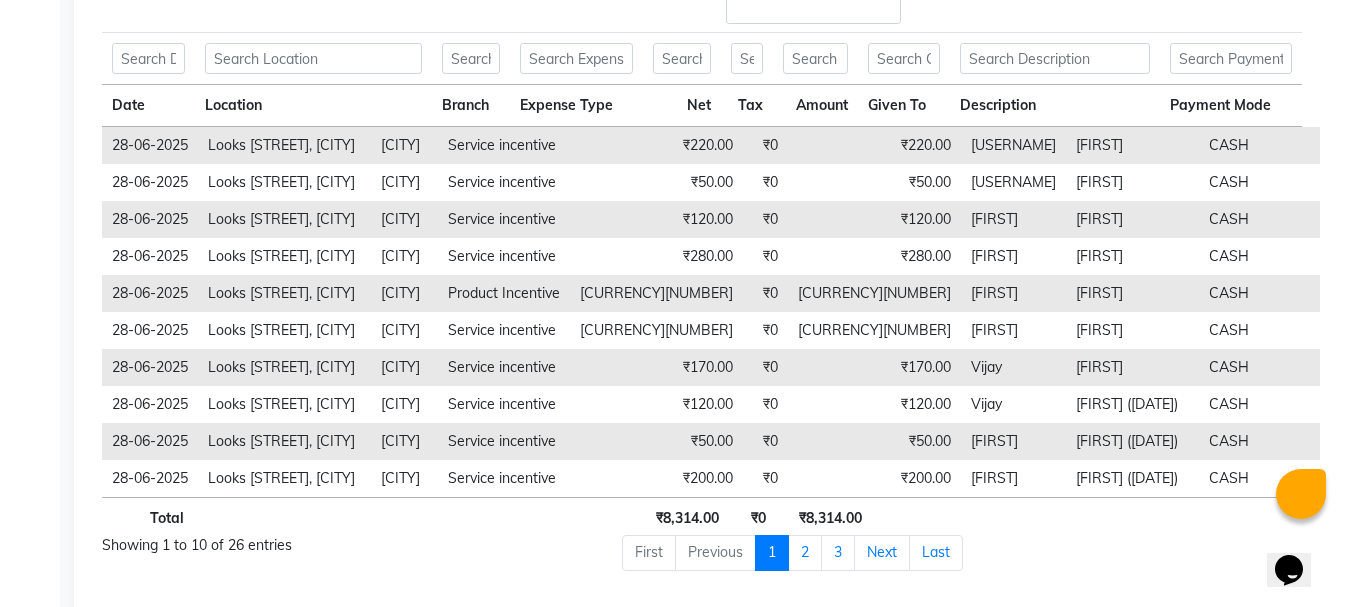 scroll, scrollTop: 442, scrollLeft: 0, axis: vertical 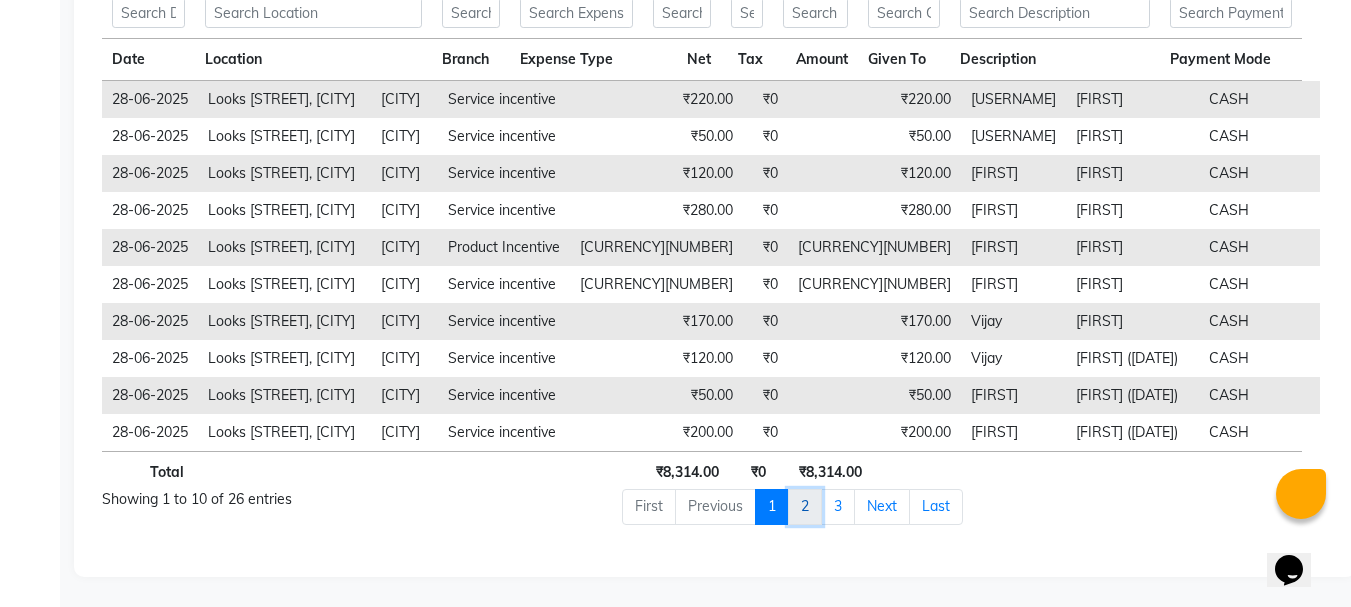 click on "2" at bounding box center (772, 507) 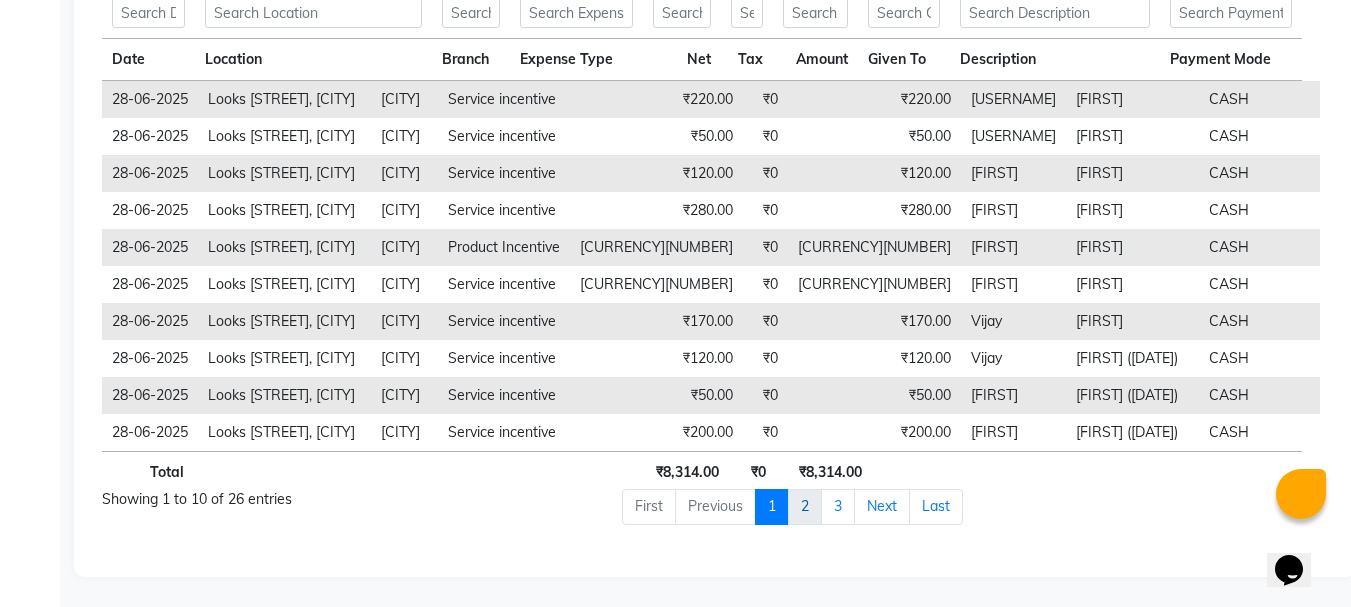 scroll, scrollTop: 440, scrollLeft: 0, axis: vertical 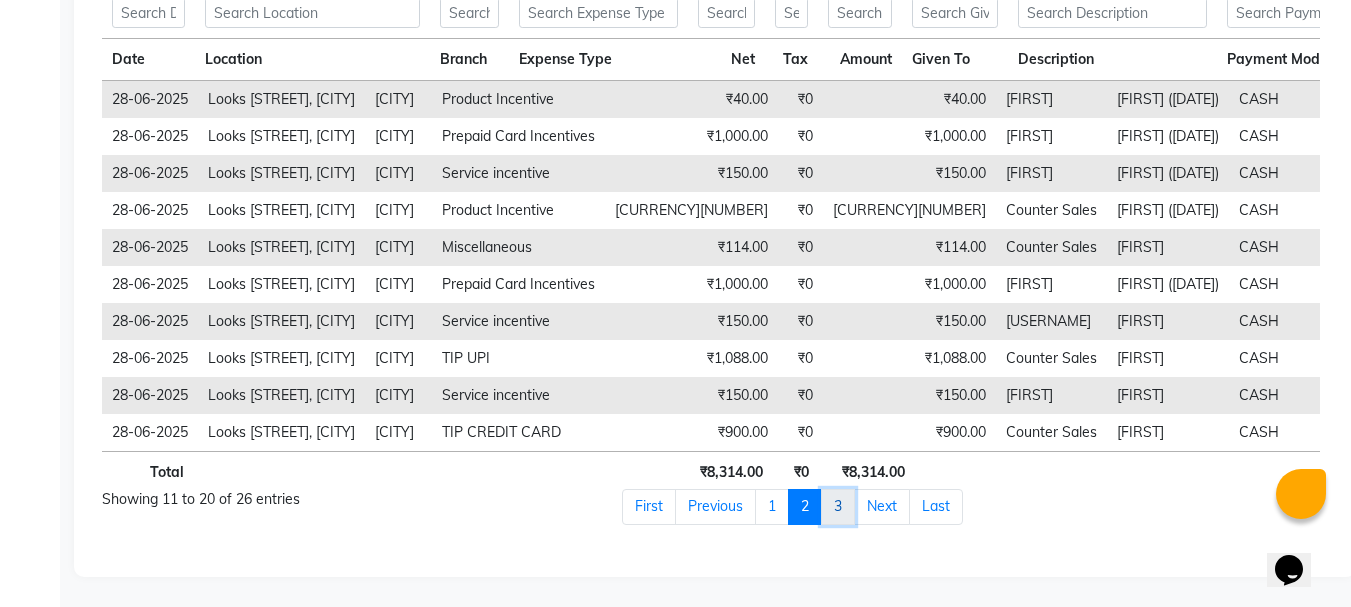 click on "3" at bounding box center [649, 507] 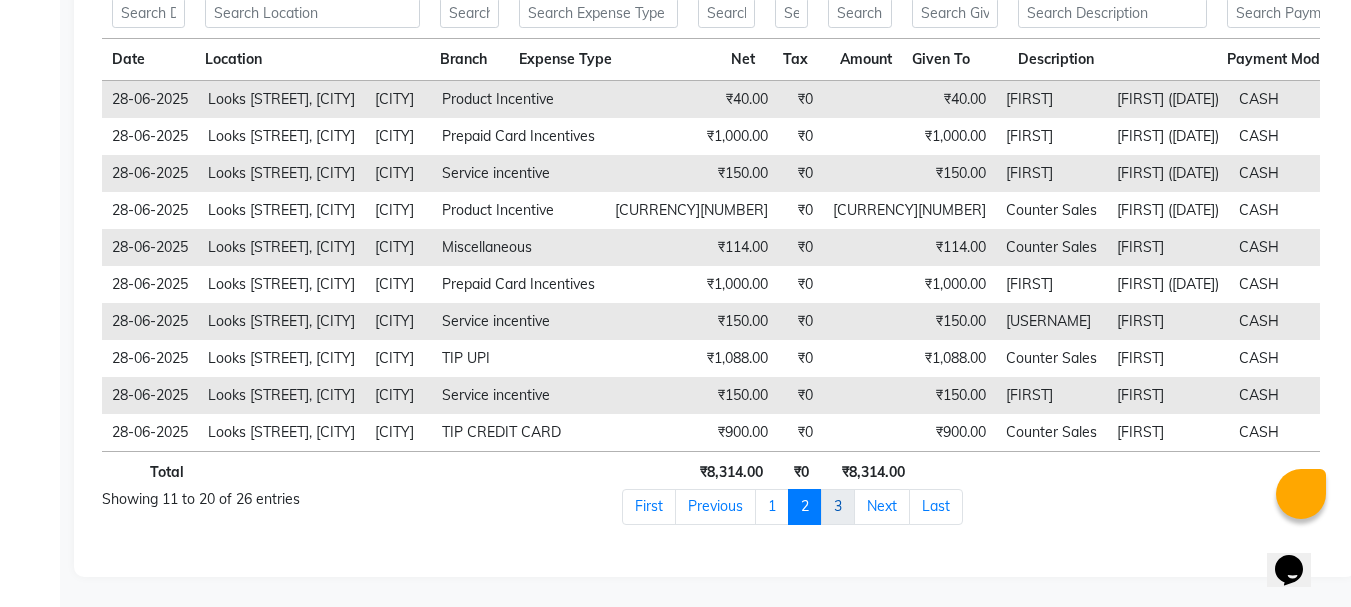 scroll, scrollTop: 294, scrollLeft: 0, axis: vertical 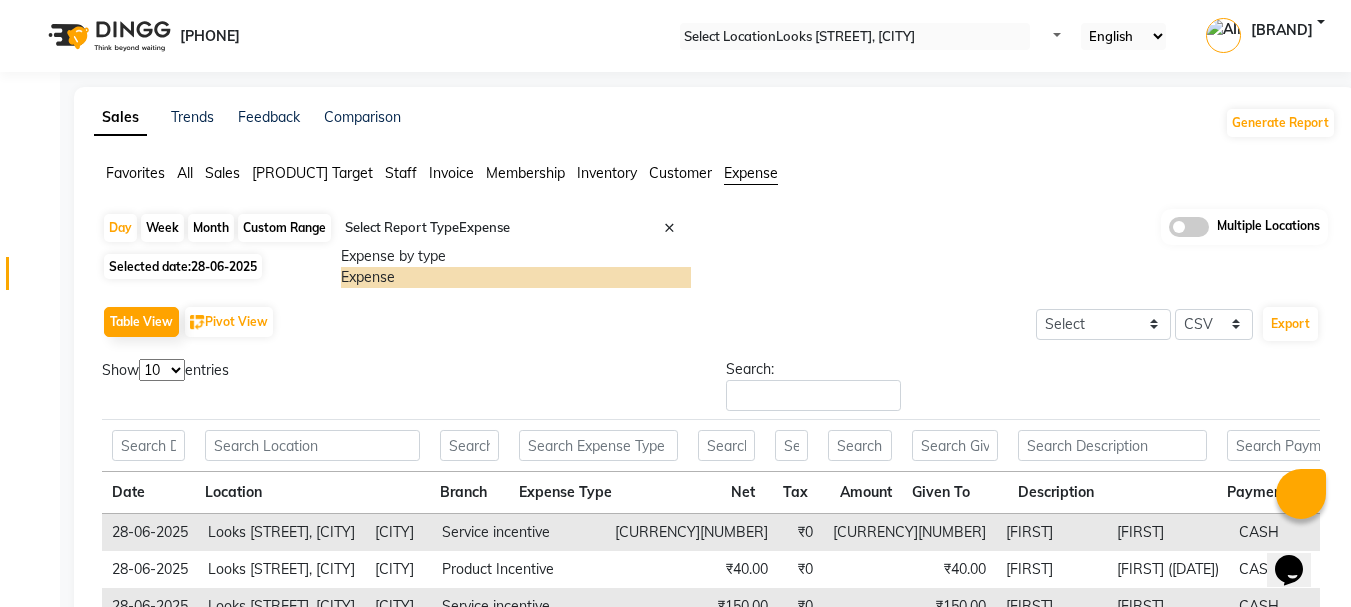 click on "Select Report Type × Expense ×" at bounding box center (516, 230) 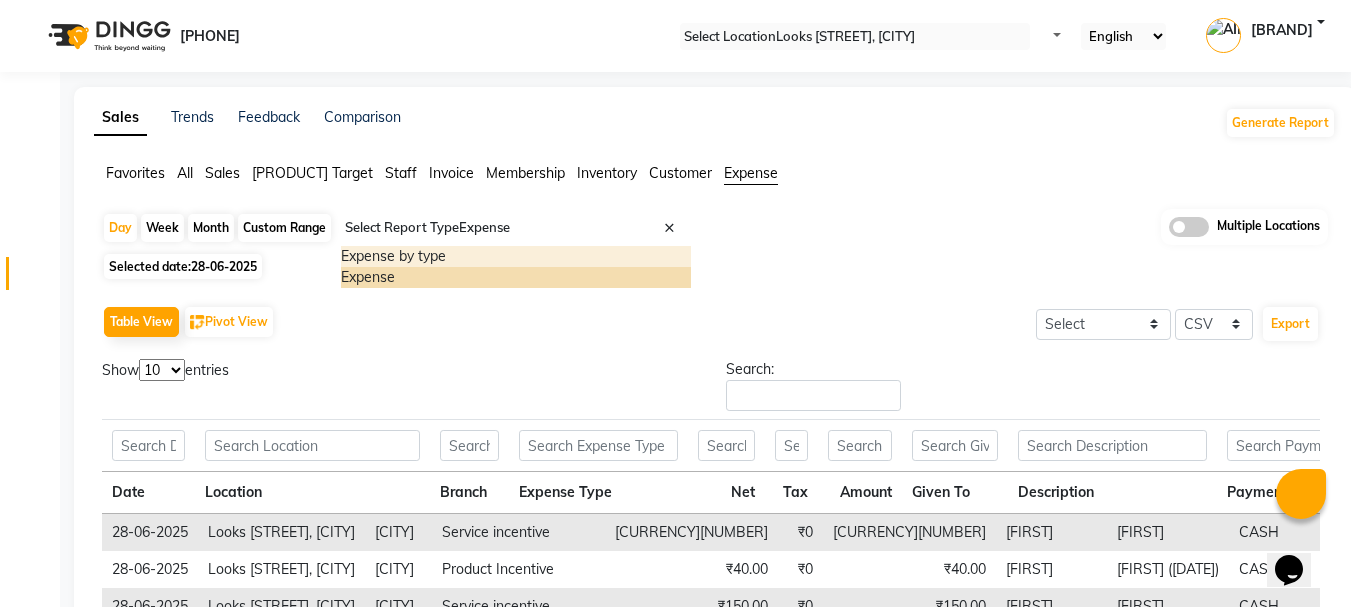 click on "Expense by type" at bounding box center (516, 256) 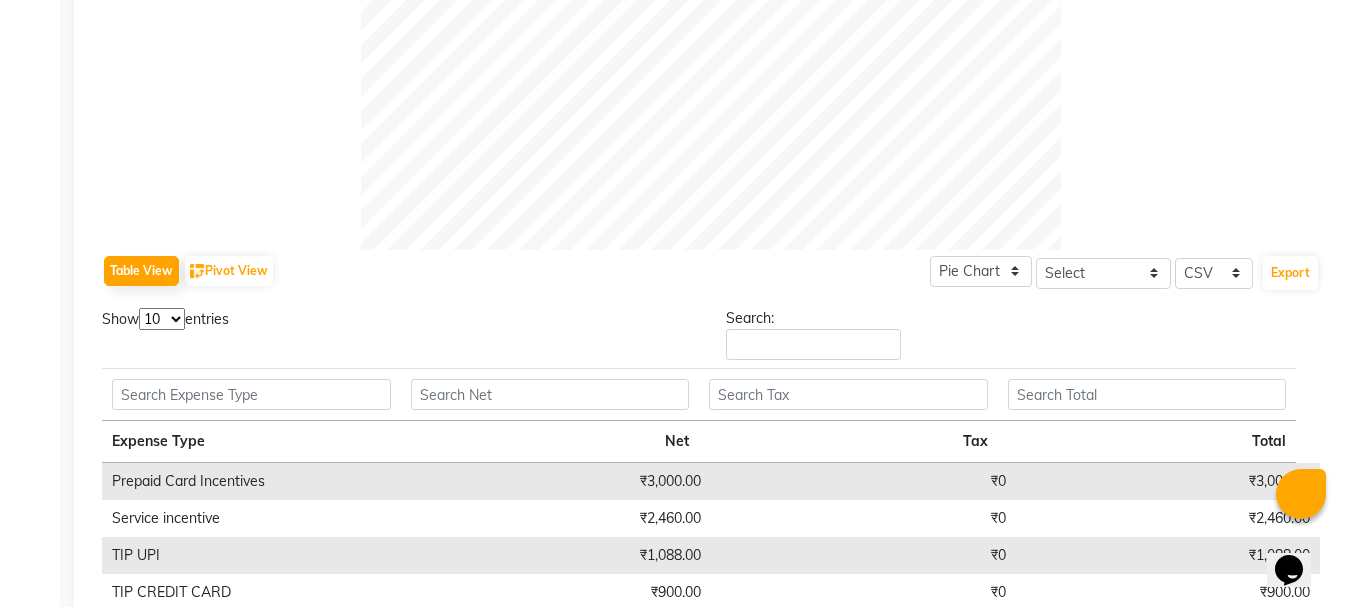 scroll, scrollTop: 1000, scrollLeft: 0, axis: vertical 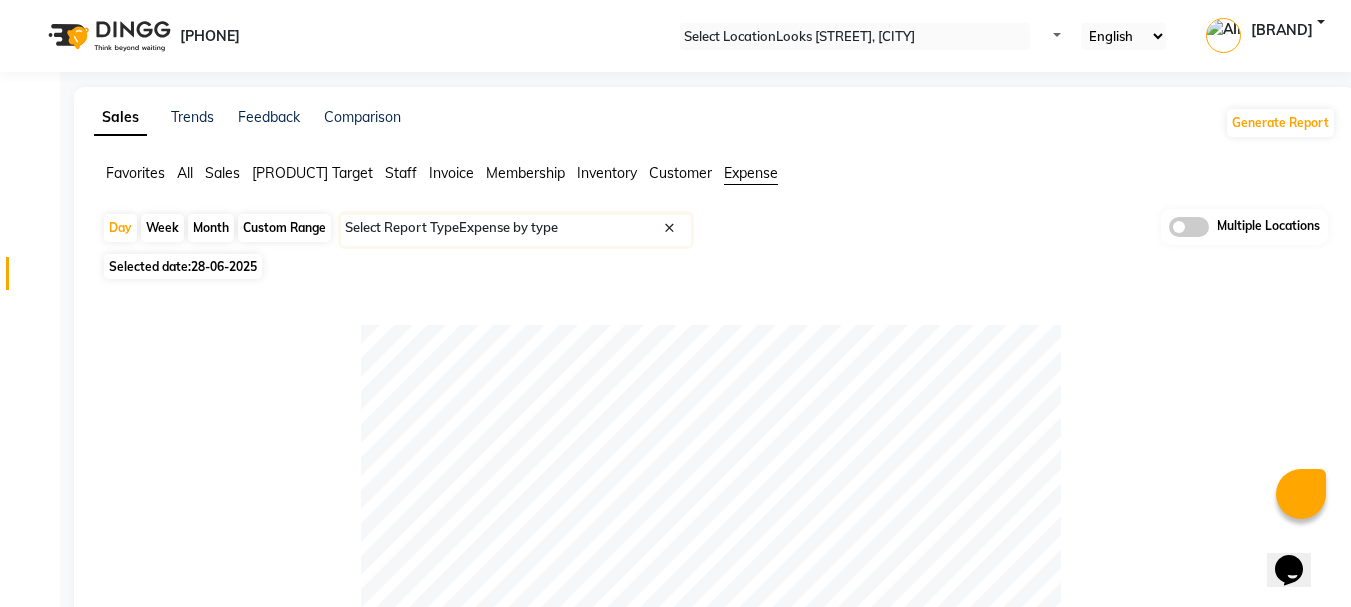 click on "28-06-2025" at bounding box center (224, 266) 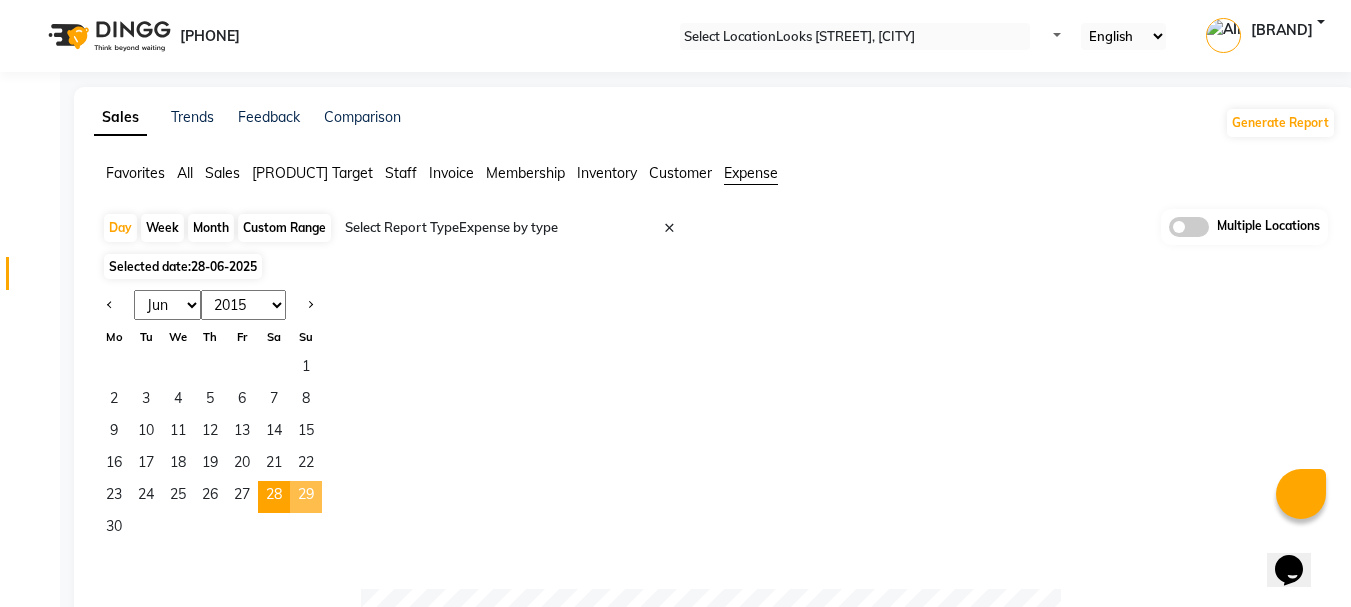 click on "29" at bounding box center [306, 497] 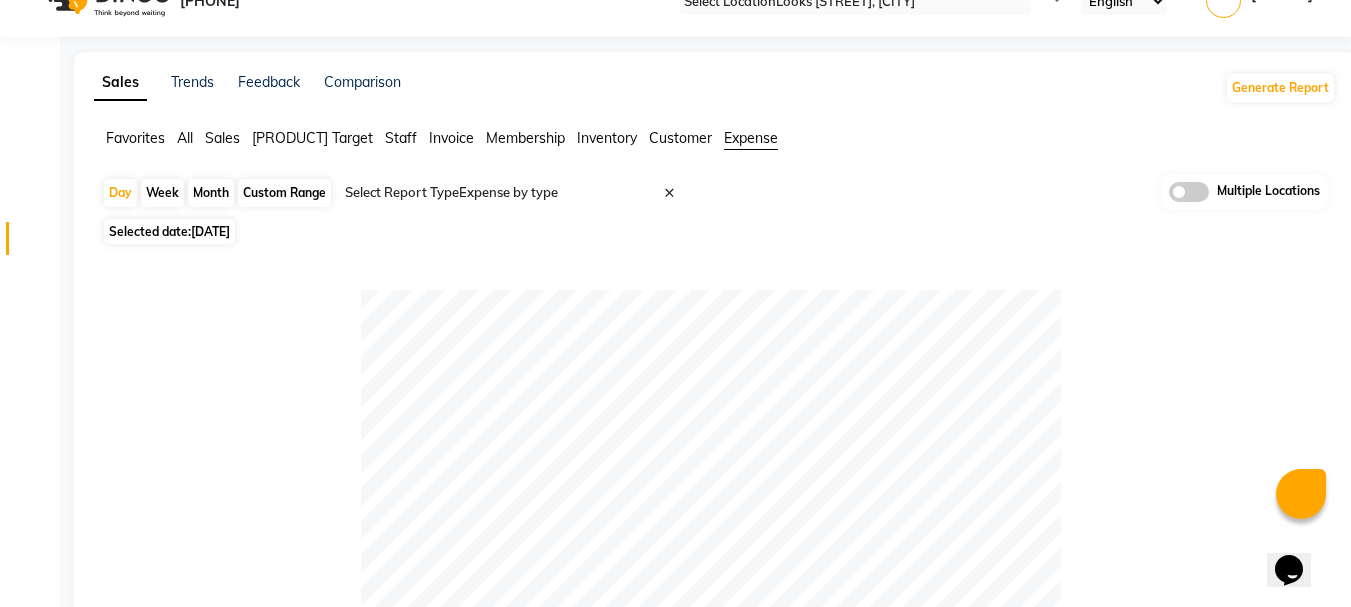scroll, scrollTop: 0, scrollLeft: 0, axis: both 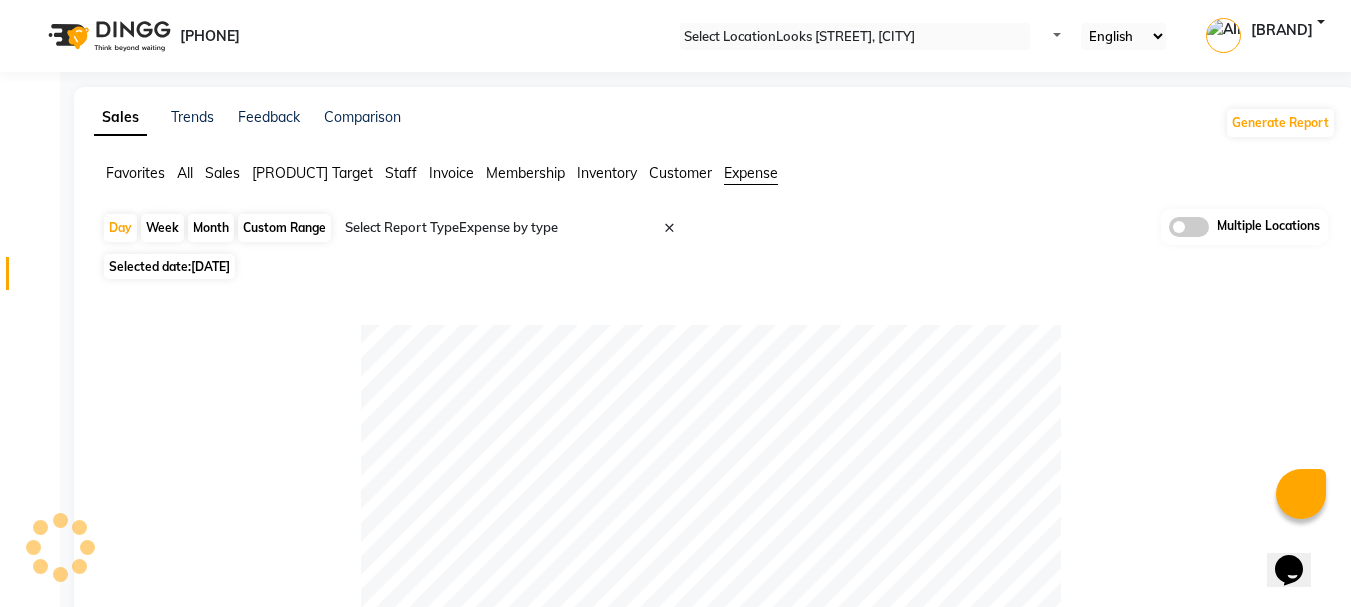 click at bounding box center [516, 228] 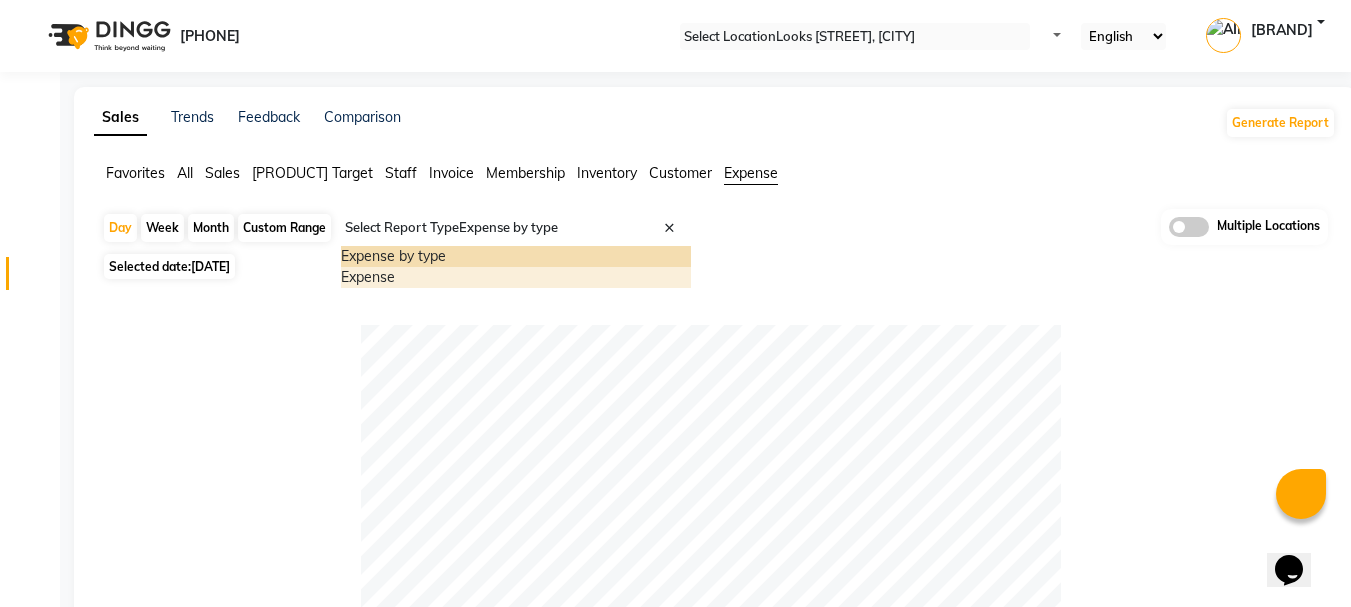 click on "Expense" at bounding box center (516, 277) 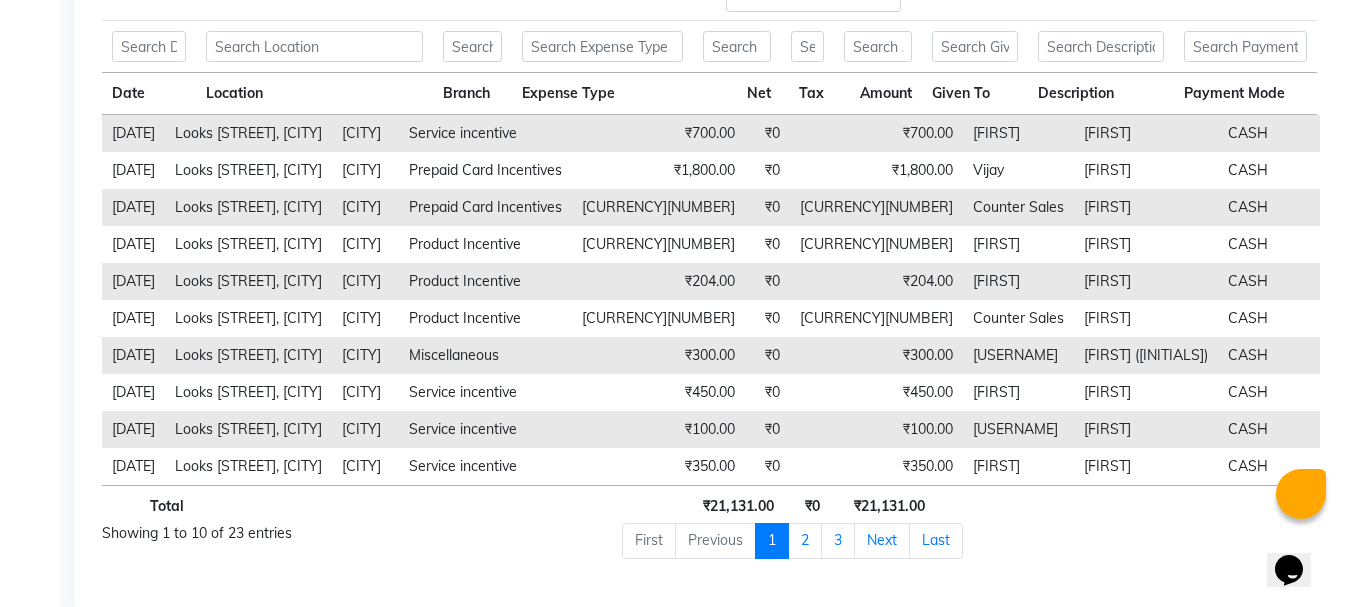 scroll, scrollTop: 400, scrollLeft: 0, axis: vertical 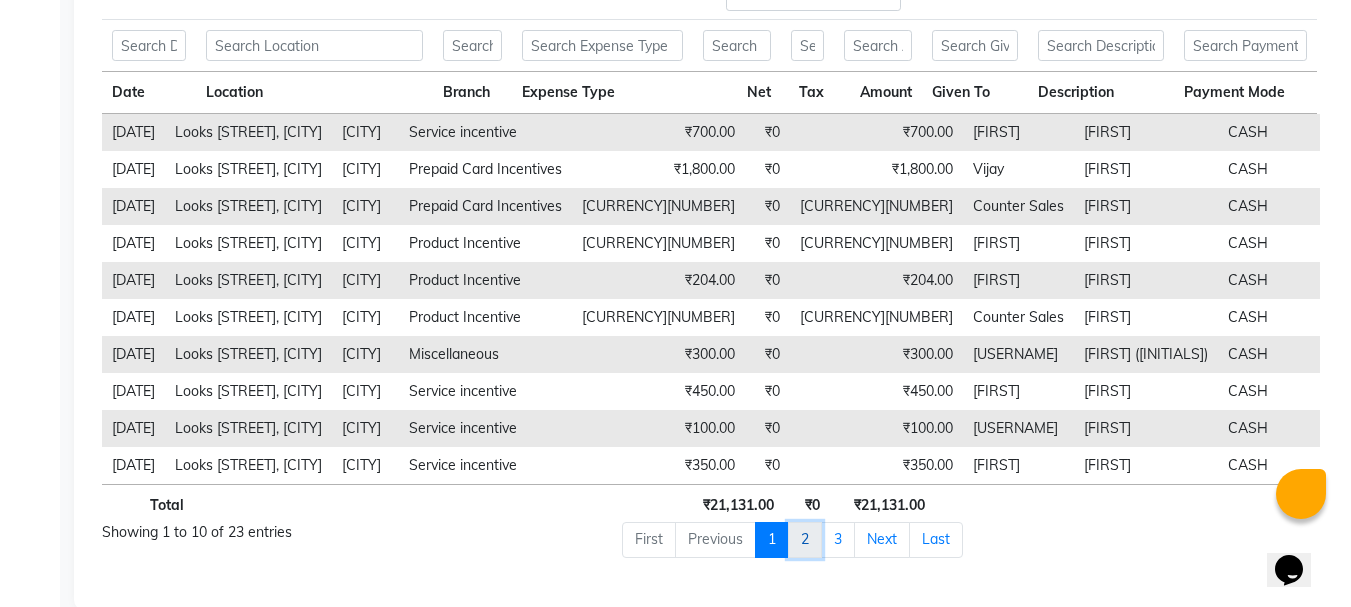 click on "2" at bounding box center (772, 540) 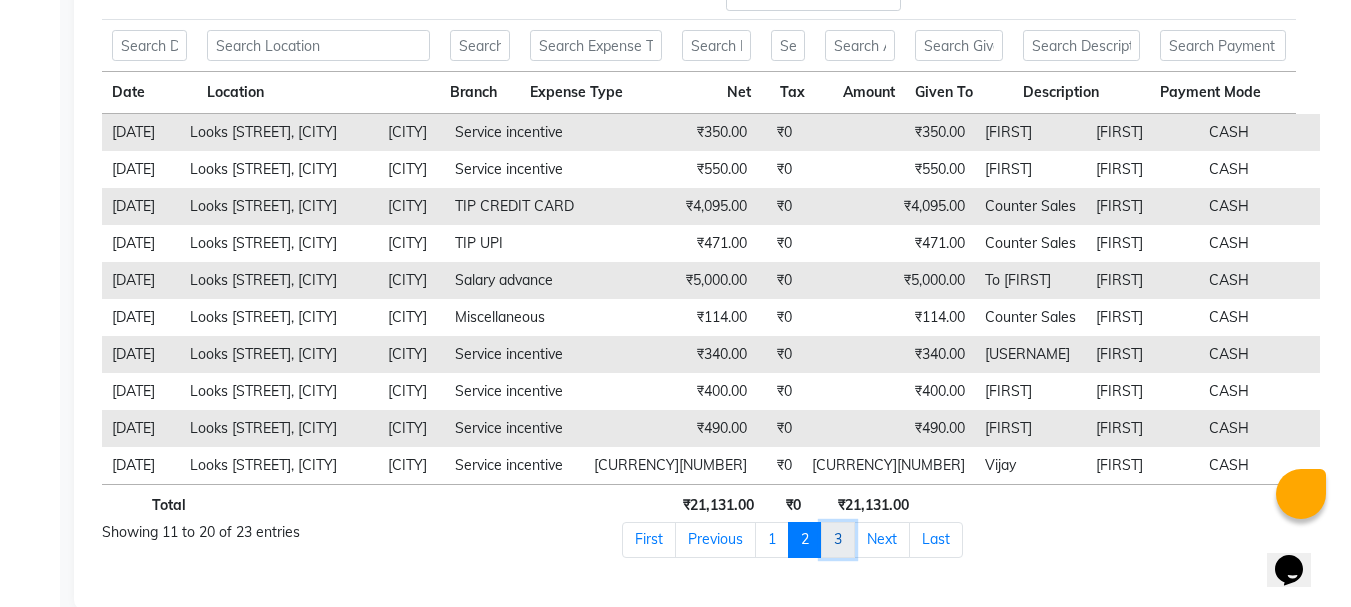 click on "3" at bounding box center (649, 540) 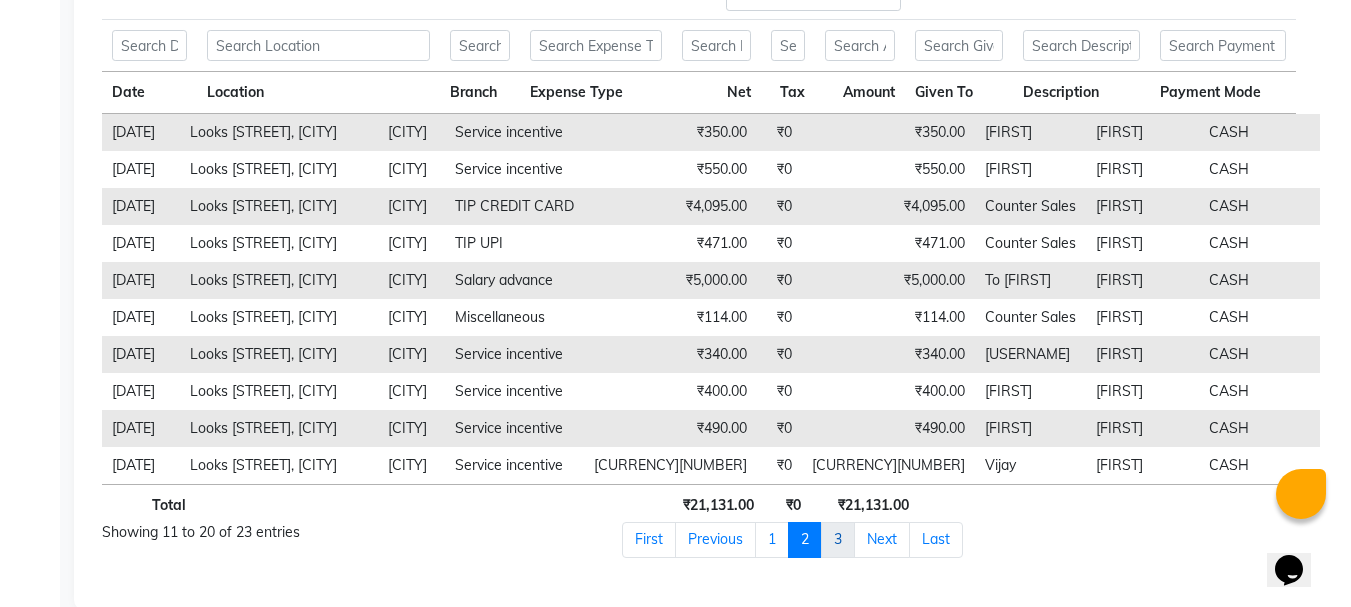scroll, scrollTop: 183, scrollLeft: 0, axis: vertical 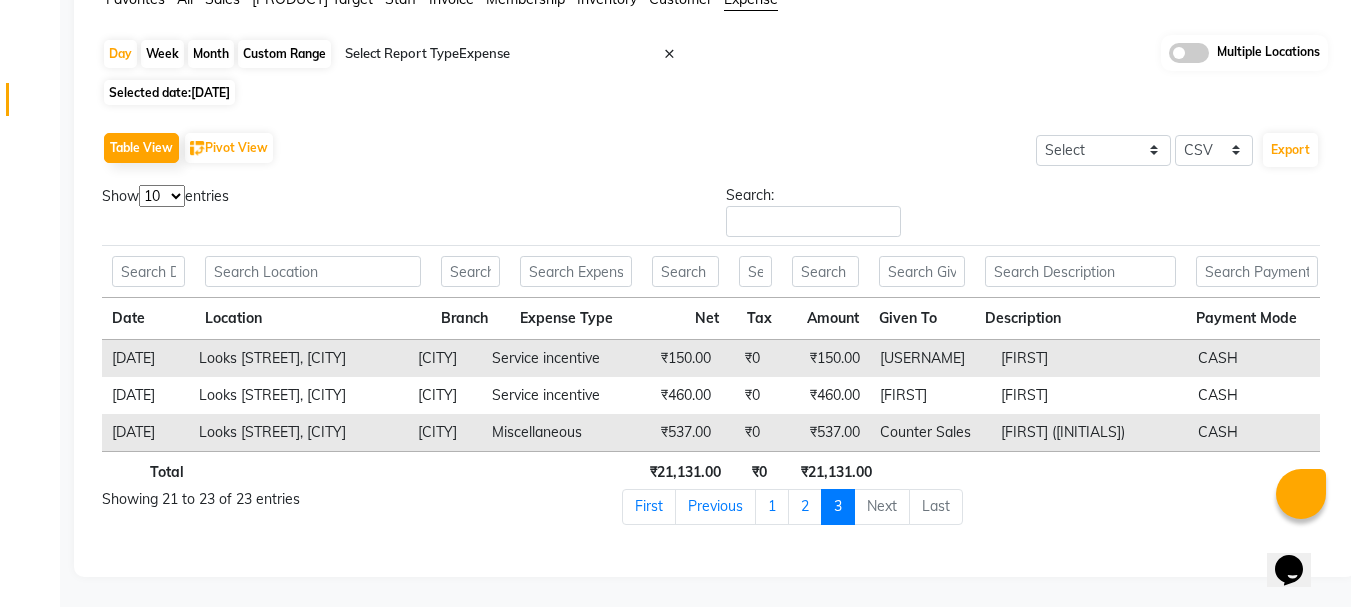 click on "1" at bounding box center [772, 507] 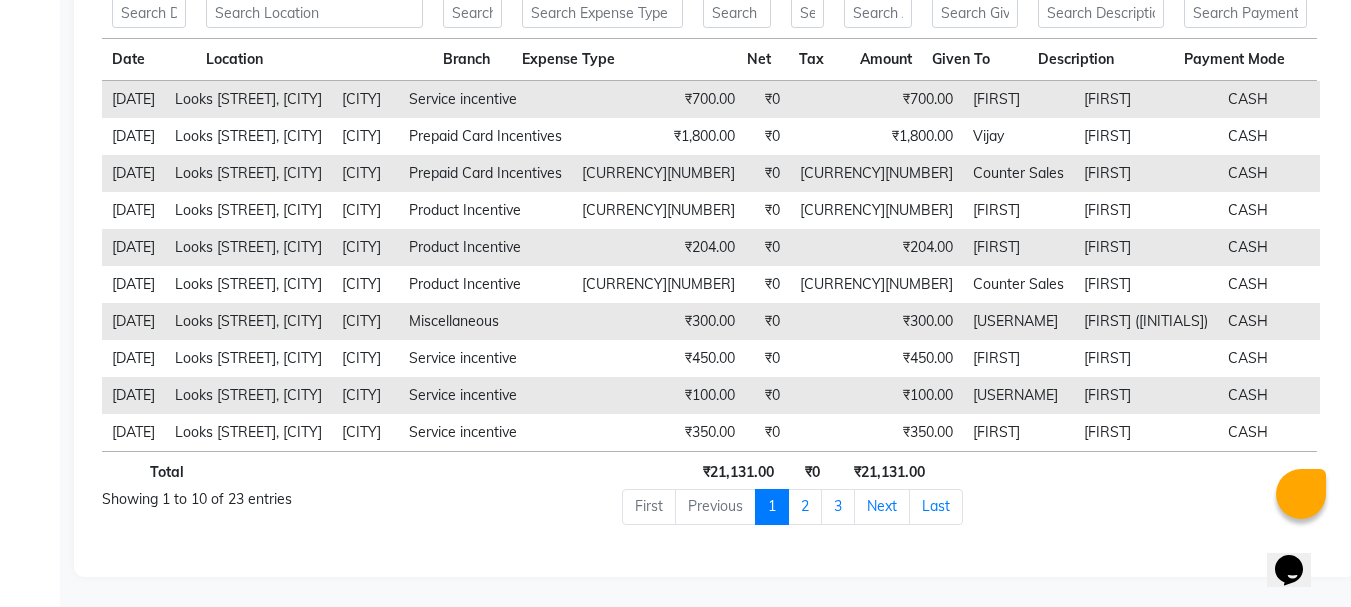 scroll, scrollTop: 442, scrollLeft: 0, axis: vertical 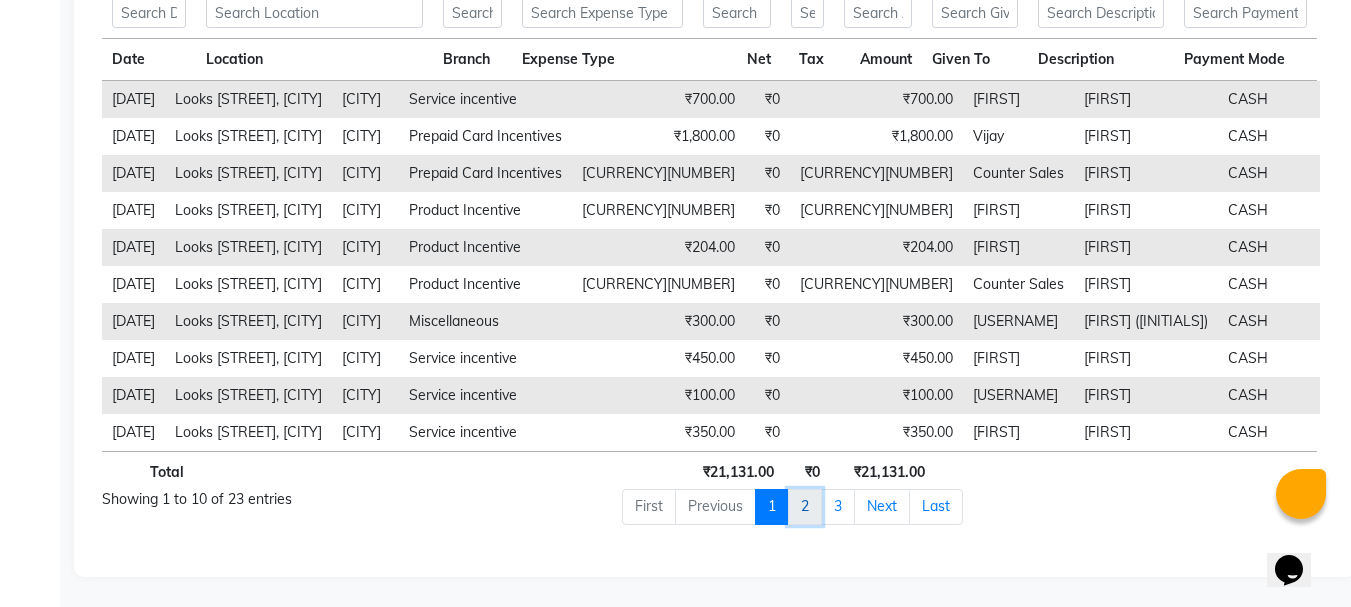 click on "2" at bounding box center (772, 507) 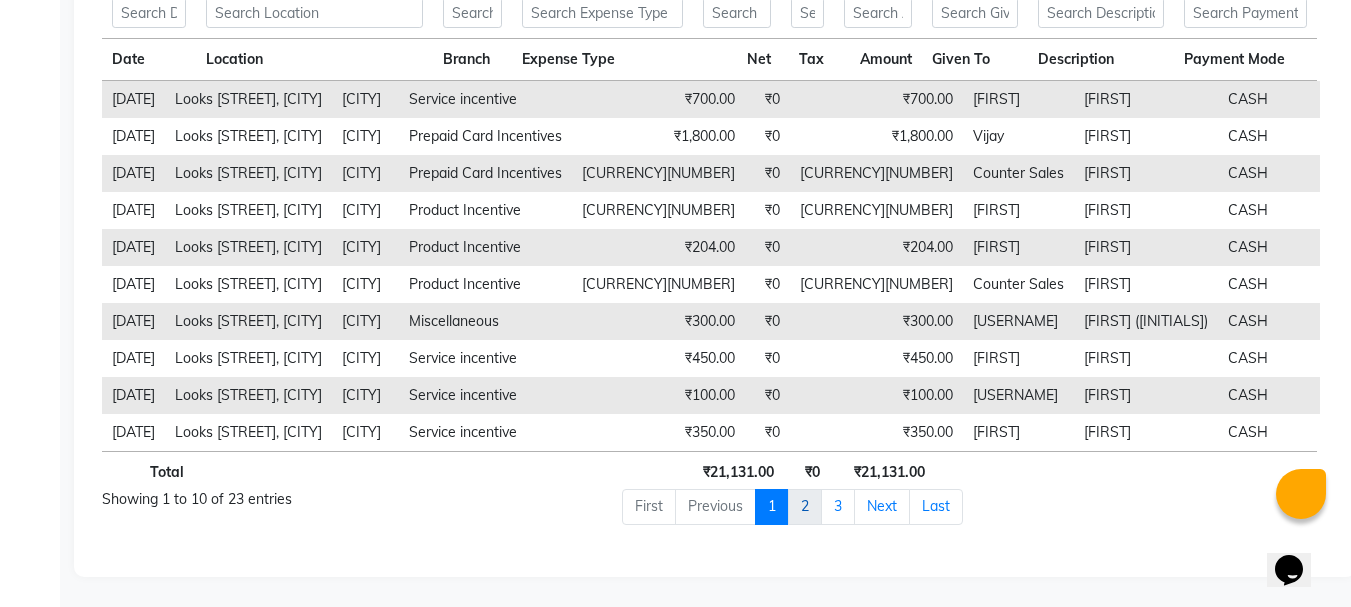 scroll, scrollTop: 425, scrollLeft: 0, axis: vertical 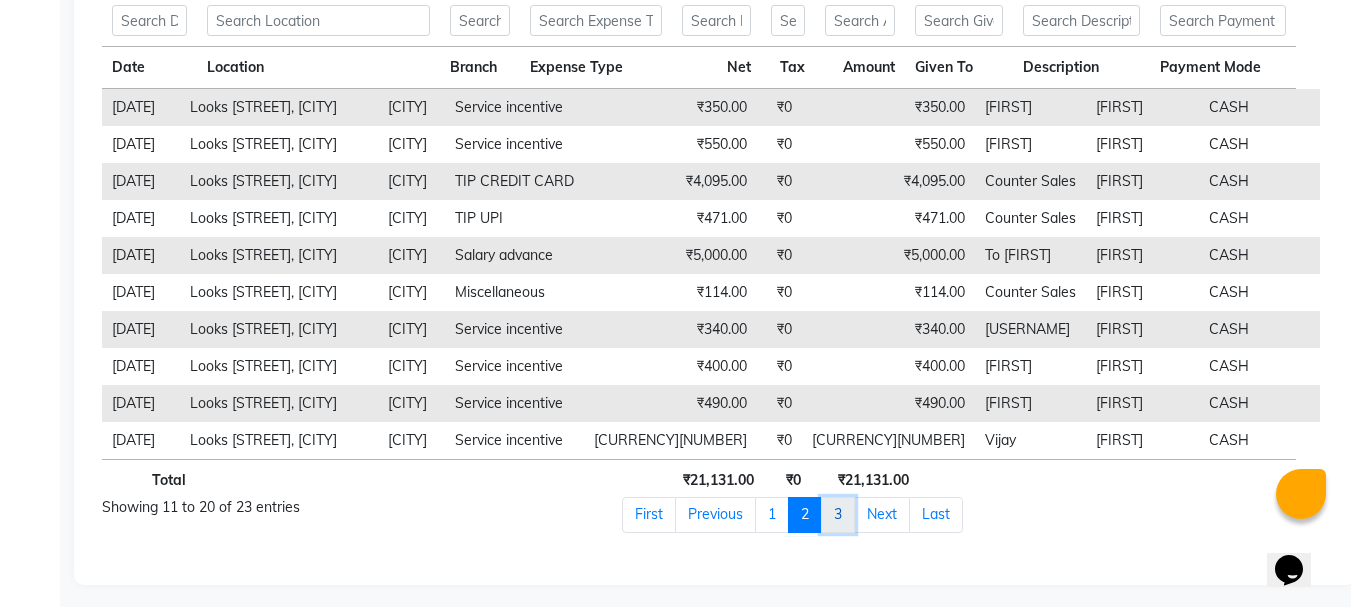 click on "3" at bounding box center [649, 515] 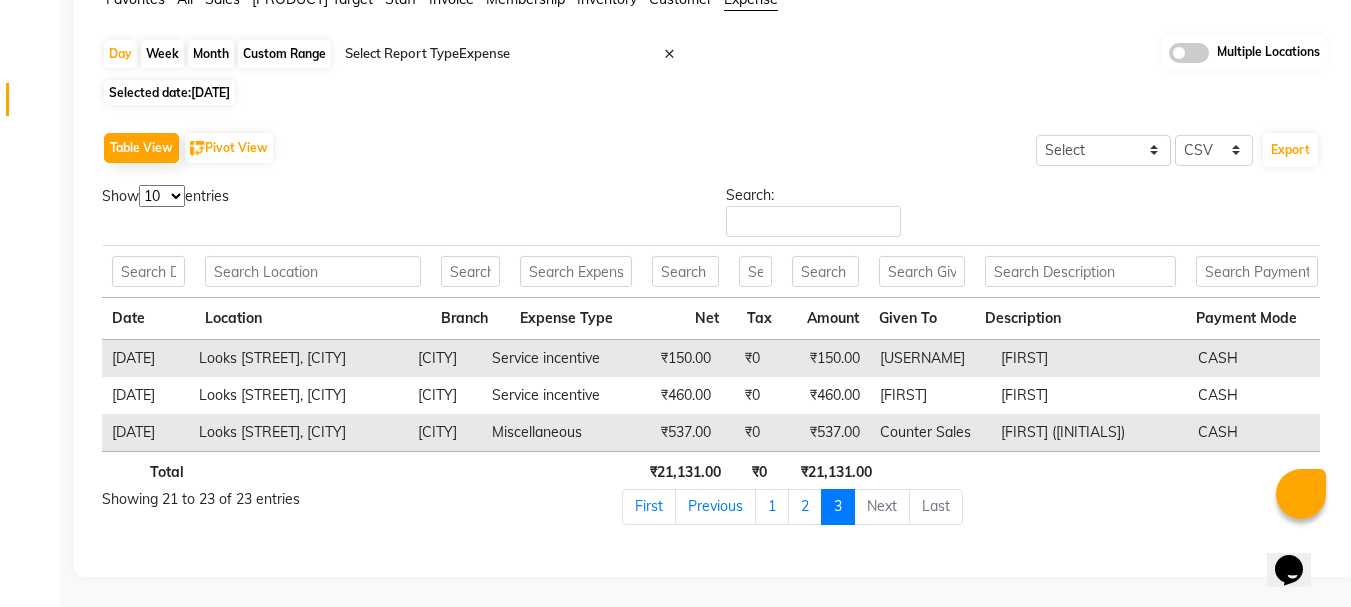 scroll, scrollTop: 183, scrollLeft: 0, axis: vertical 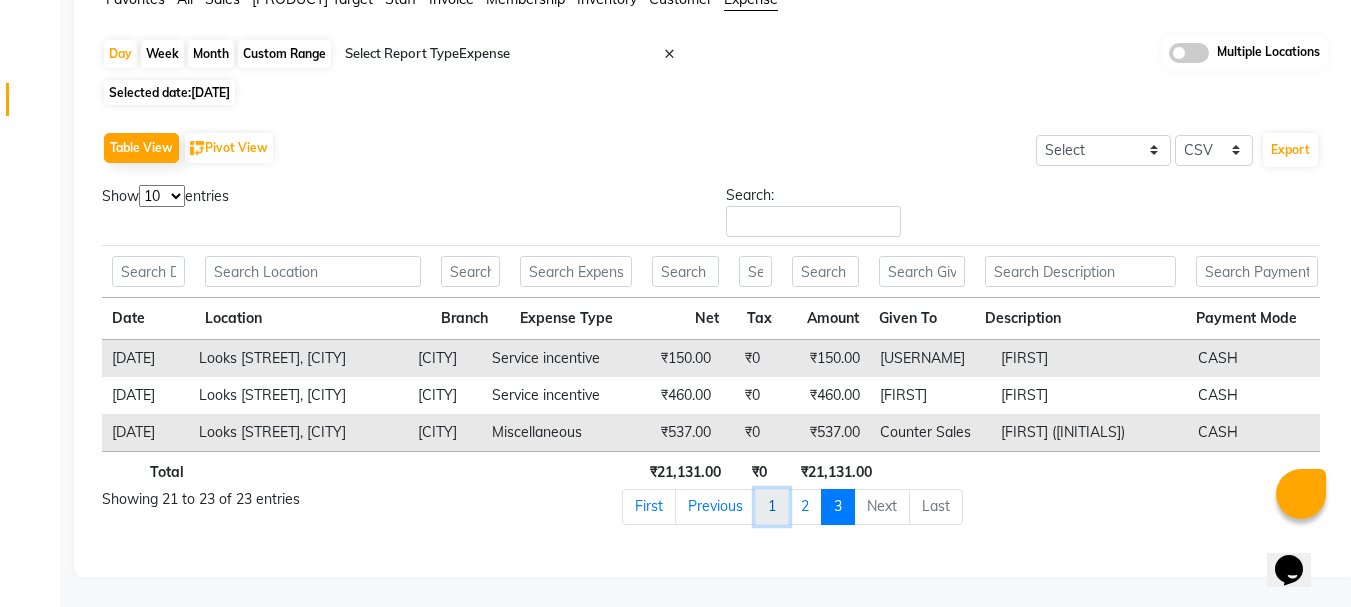 click on "1" at bounding box center (649, 507) 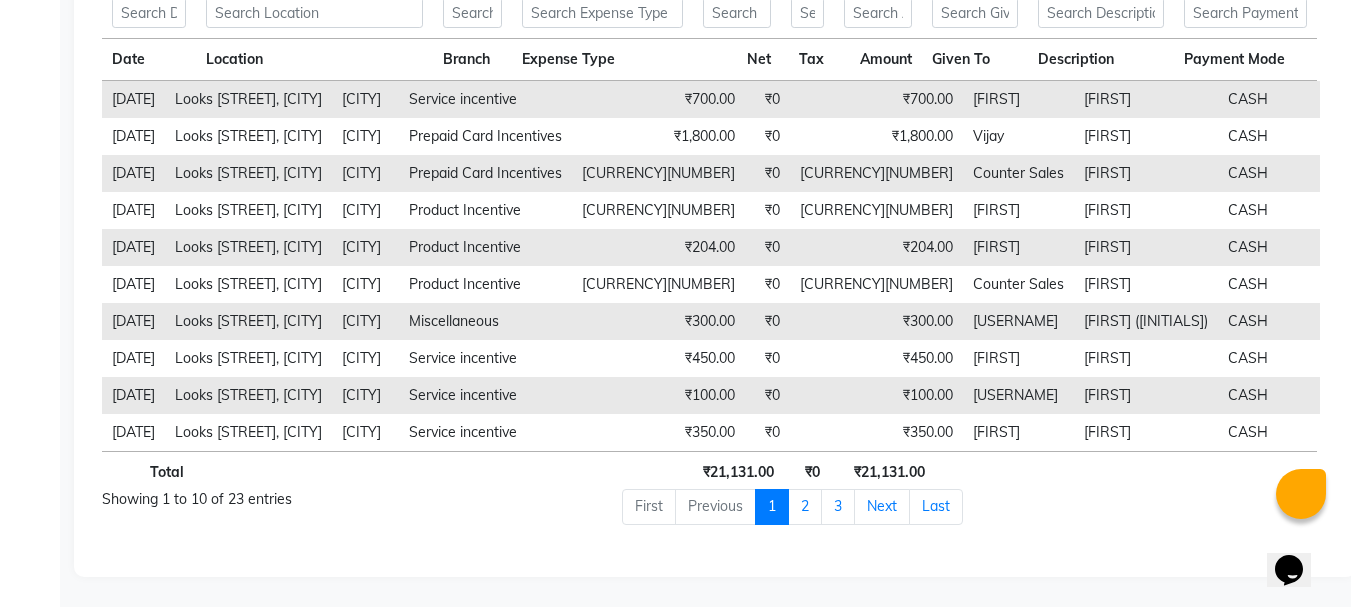 scroll, scrollTop: 442, scrollLeft: 0, axis: vertical 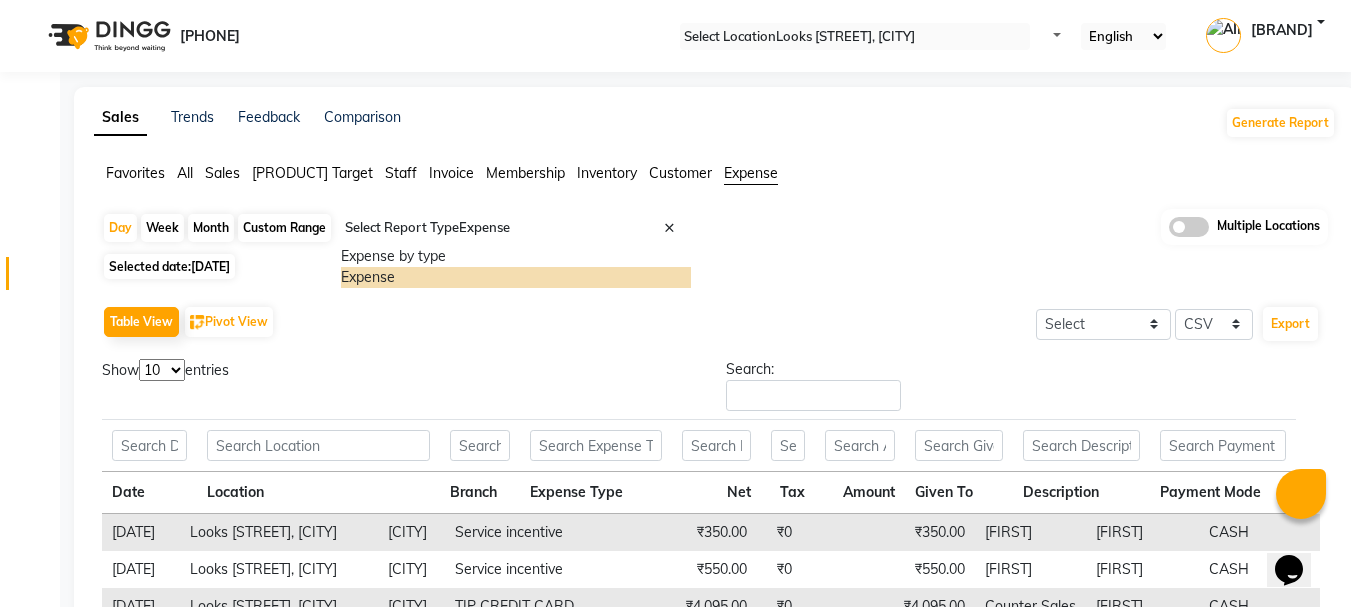 click at bounding box center [516, 228] 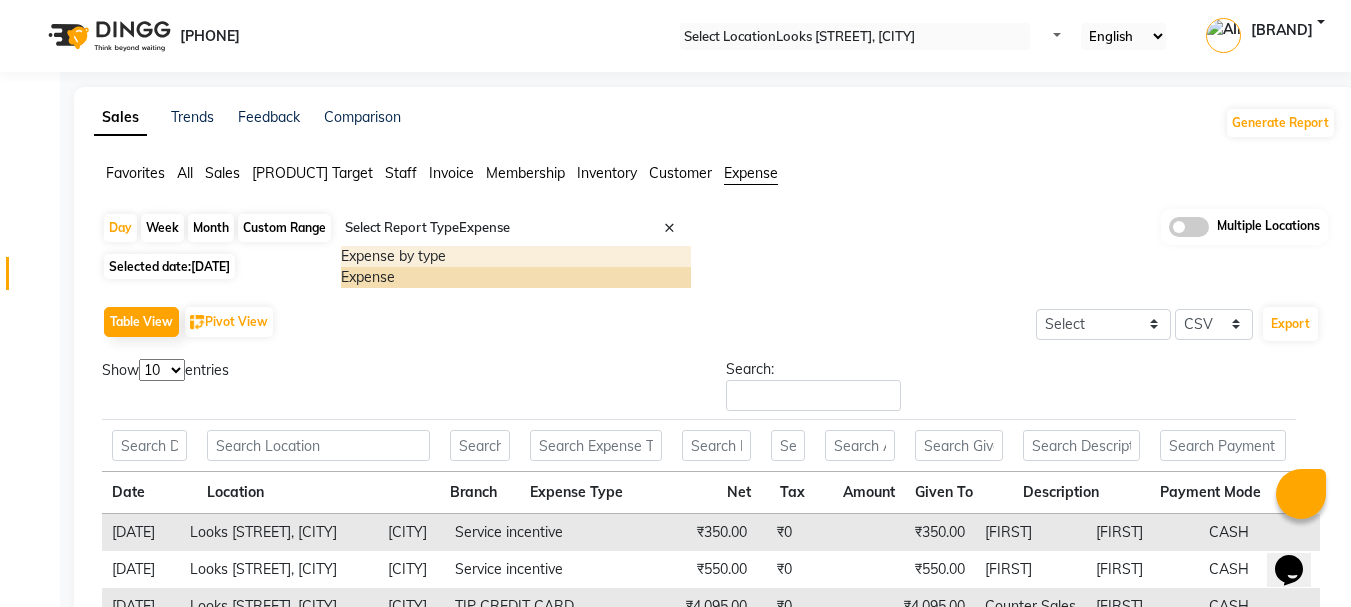 click on "Expense by type" at bounding box center [516, 256] 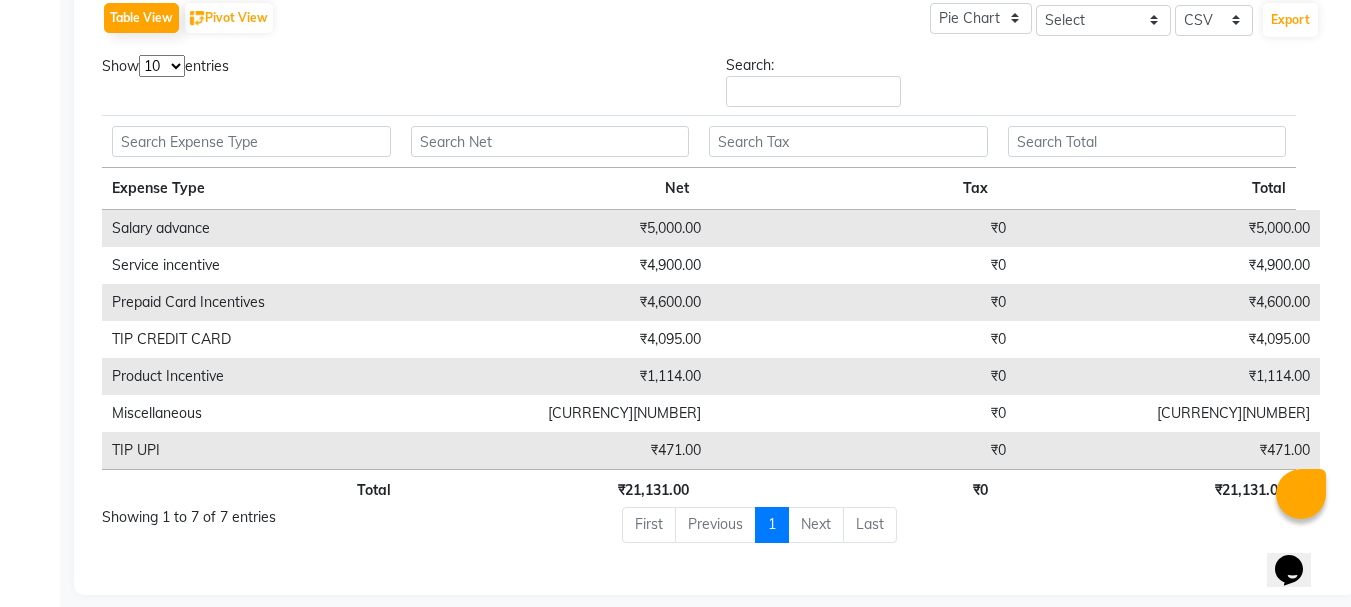 scroll, scrollTop: 1040, scrollLeft: 0, axis: vertical 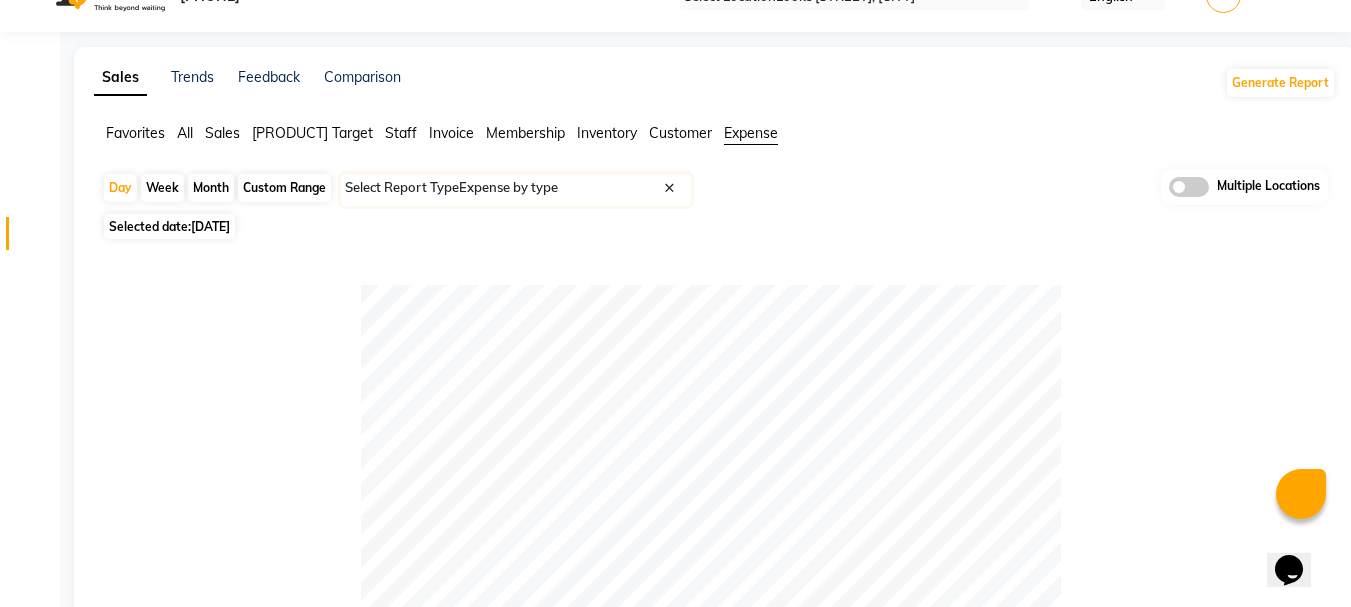 click at bounding box center [516, 188] 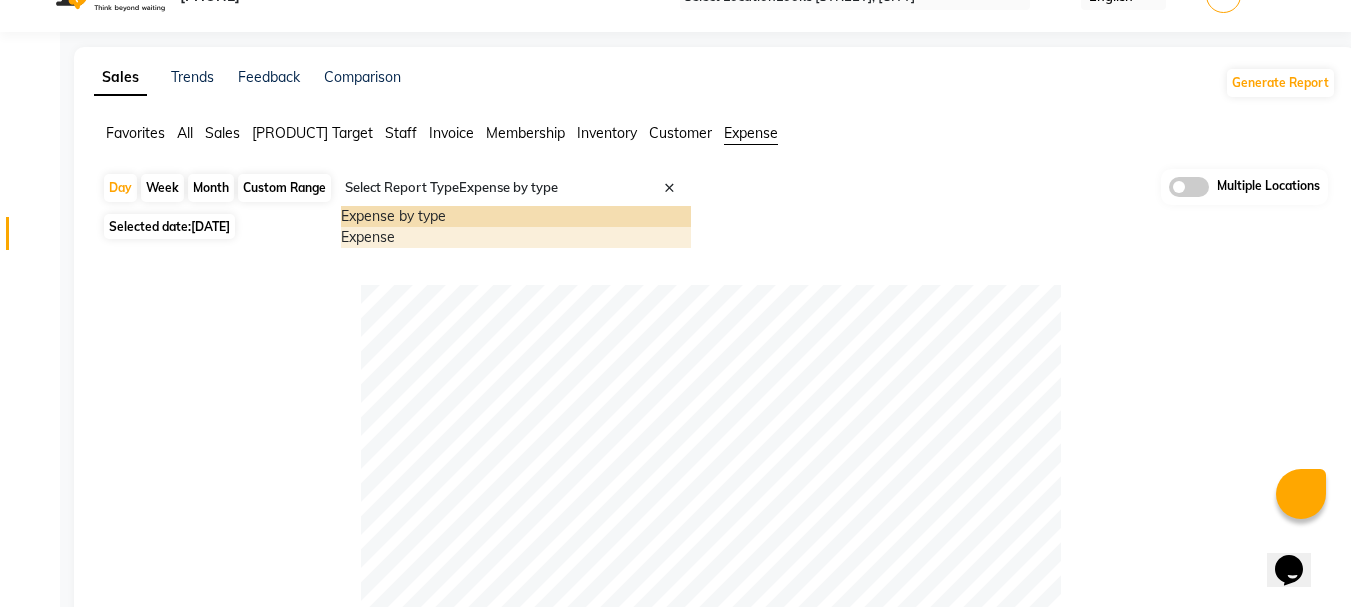 click on "Expense" at bounding box center [516, 237] 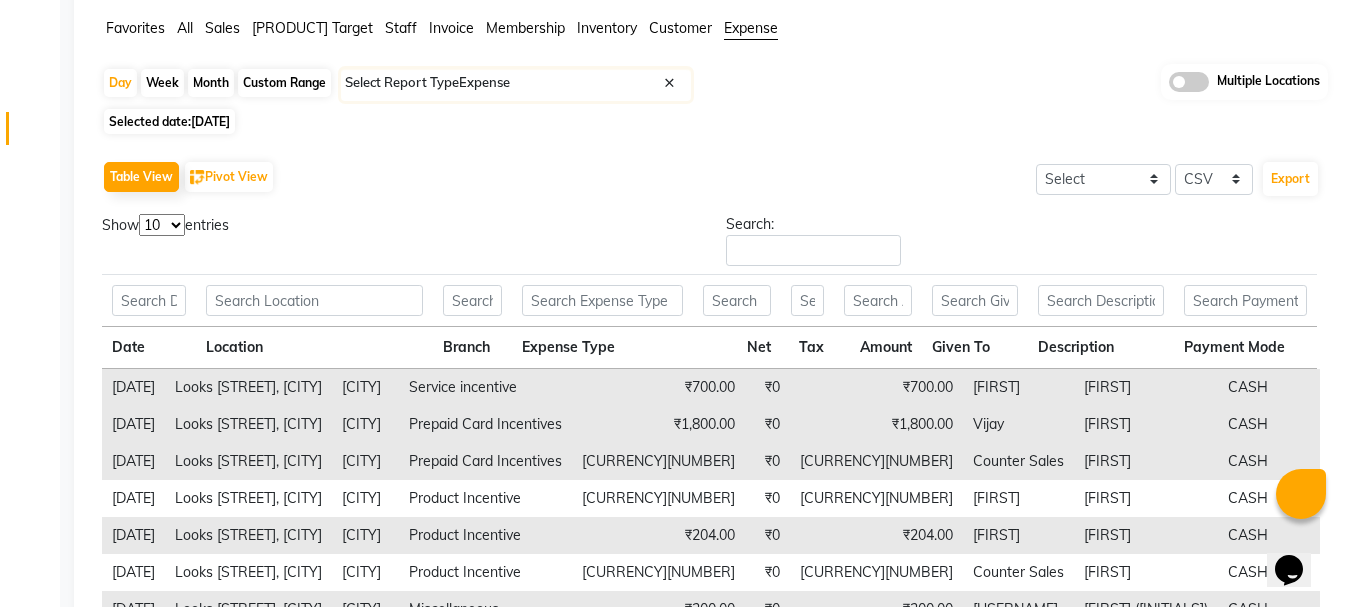 scroll, scrollTop: 442, scrollLeft: 0, axis: vertical 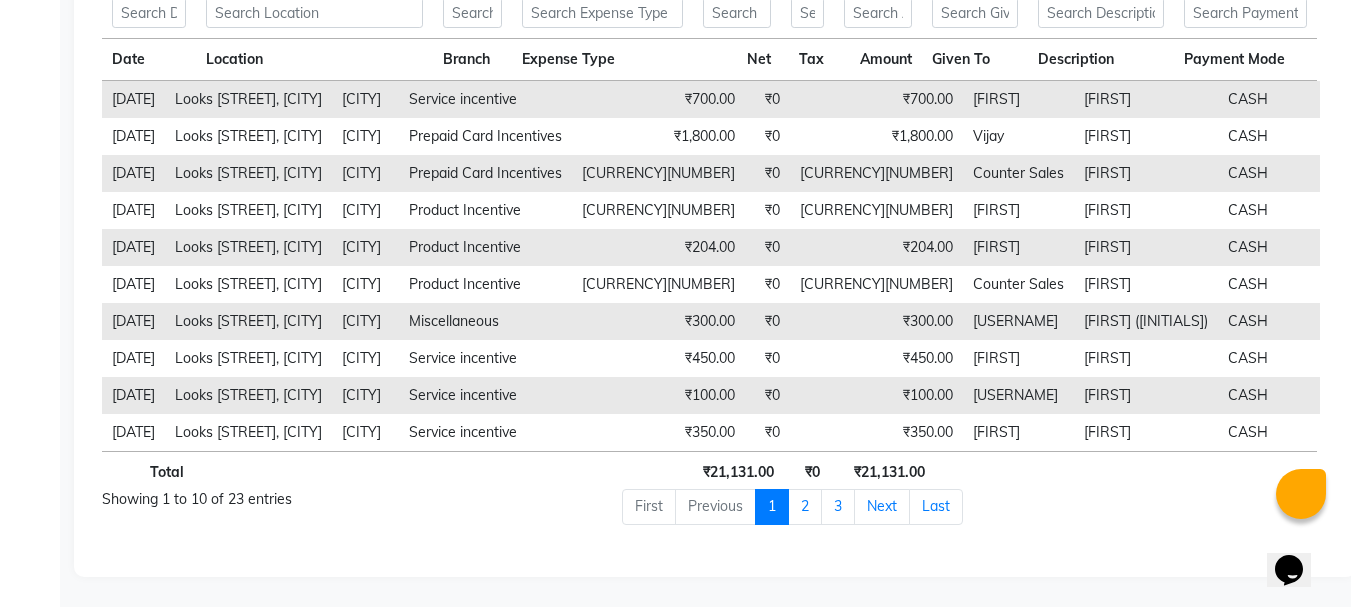 click on "2" at bounding box center [805, 507] 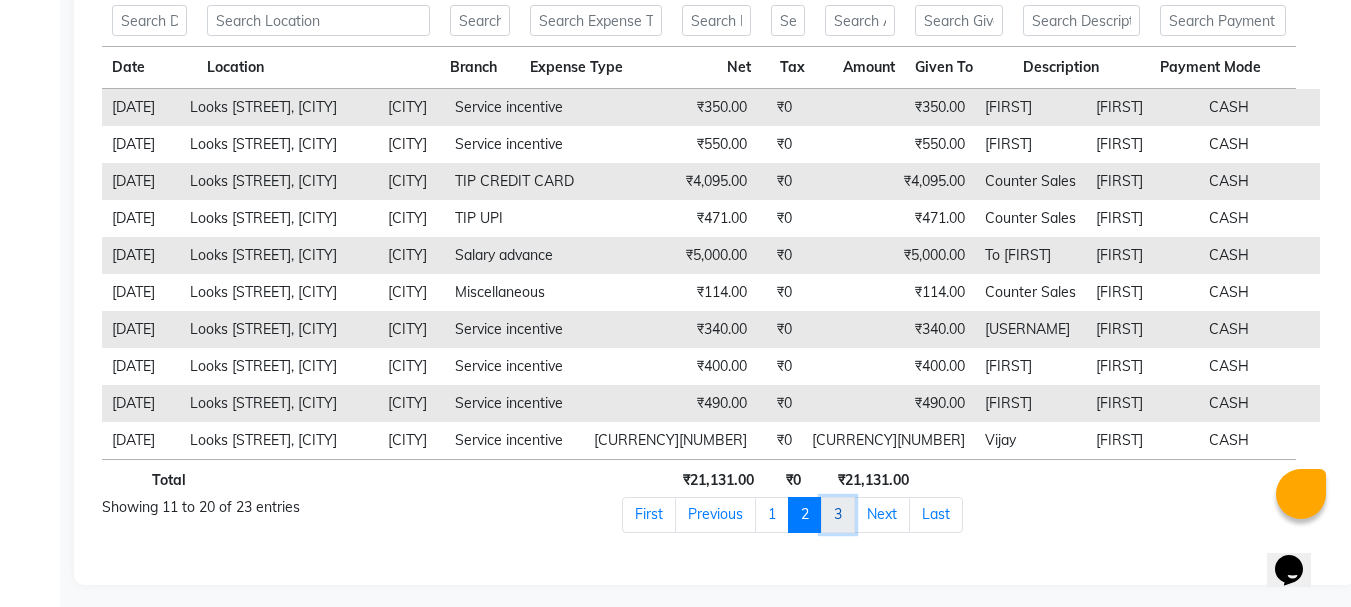 click on "3" at bounding box center (649, 515) 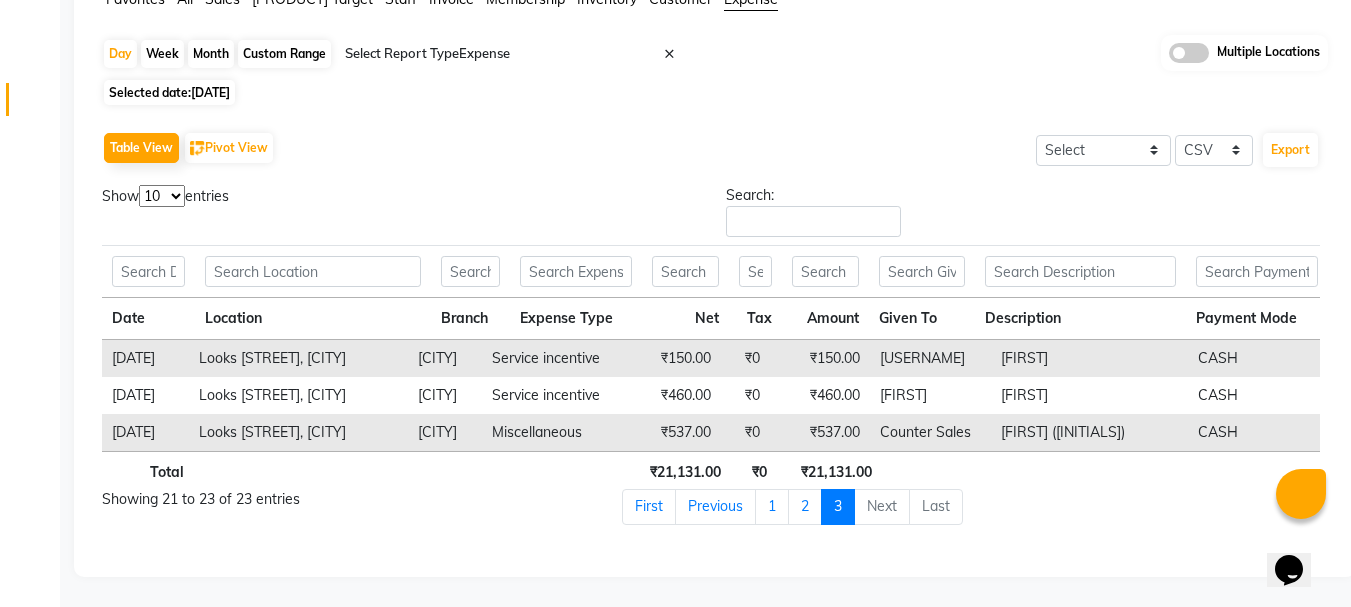 scroll, scrollTop: 183, scrollLeft: 0, axis: vertical 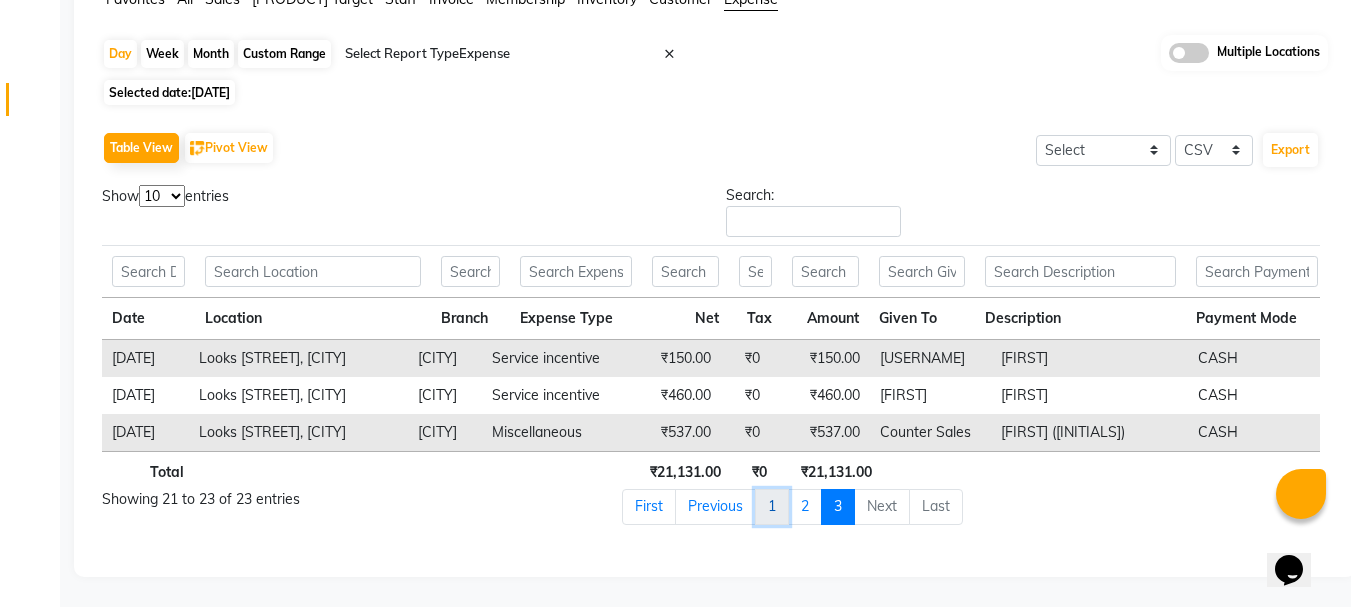 click on "1" at bounding box center [649, 507] 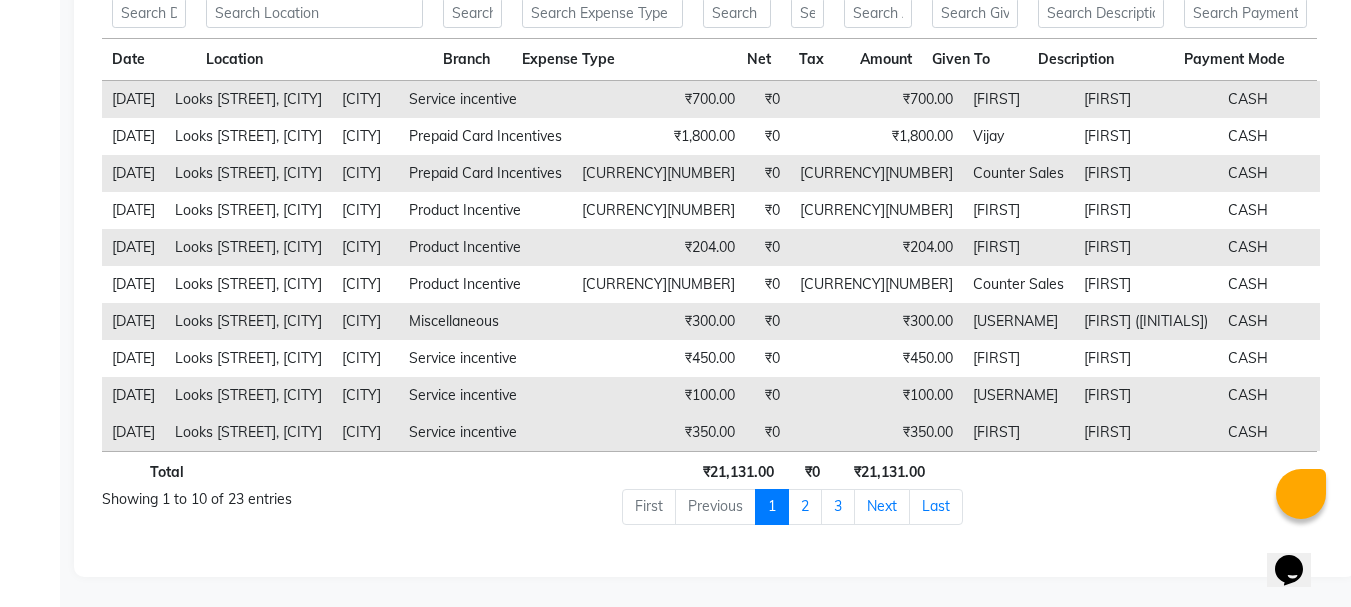 scroll, scrollTop: 442, scrollLeft: 0, axis: vertical 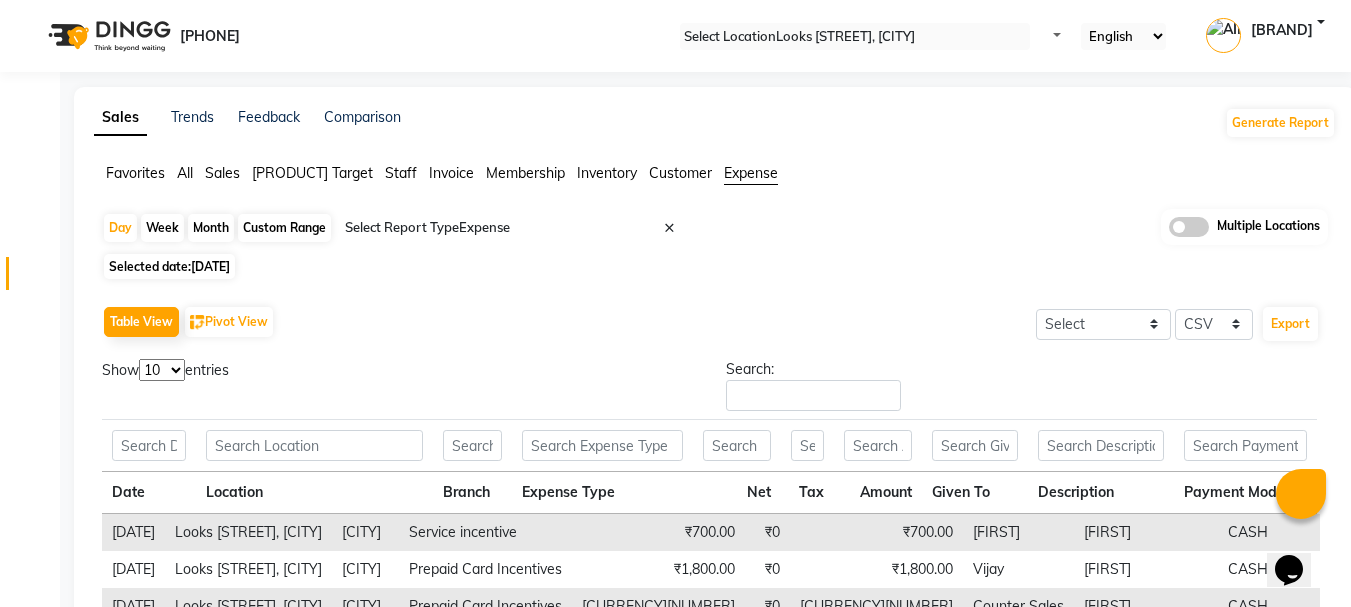 click on "Select Report Type × Expense ×" at bounding box center (516, 230) 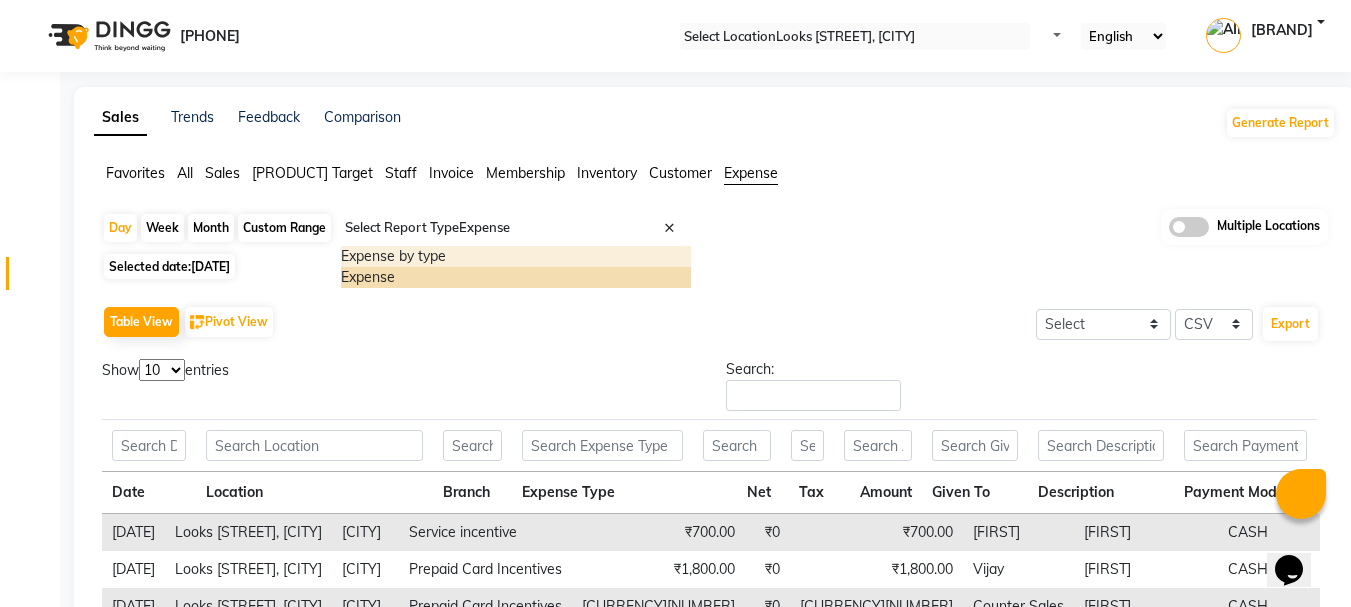 click on "Expense by type" at bounding box center (516, 256) 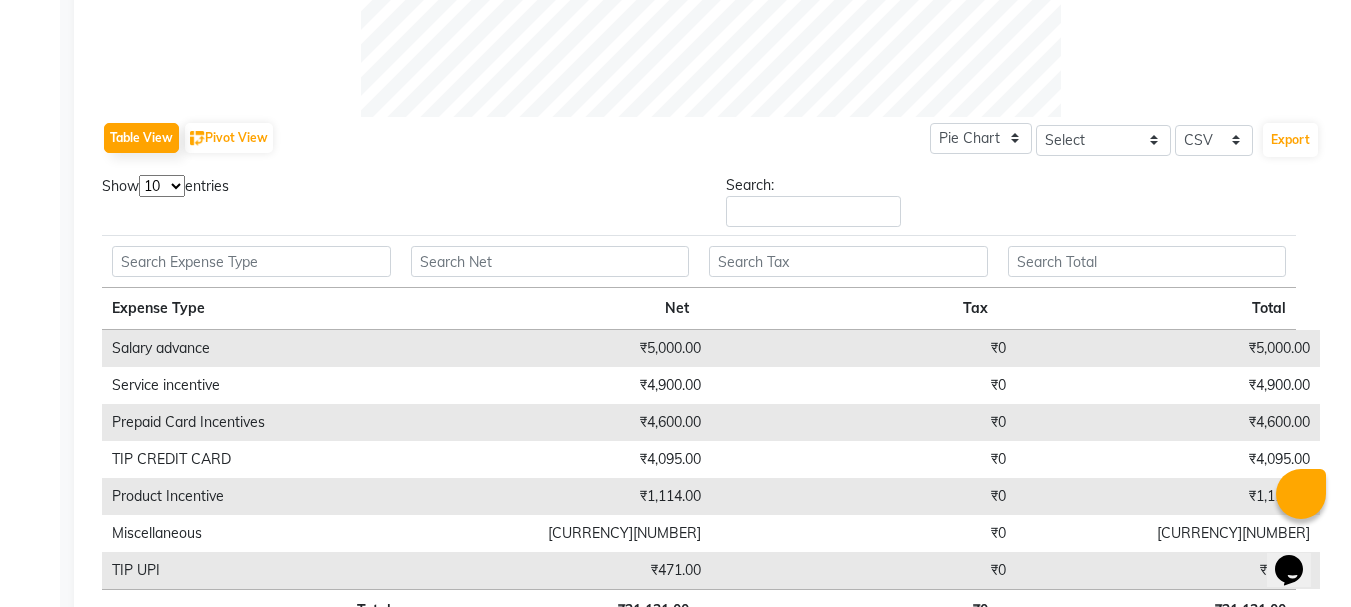 scroll, scrollTop: 1040, scrollLeft: 0, axis: vertical 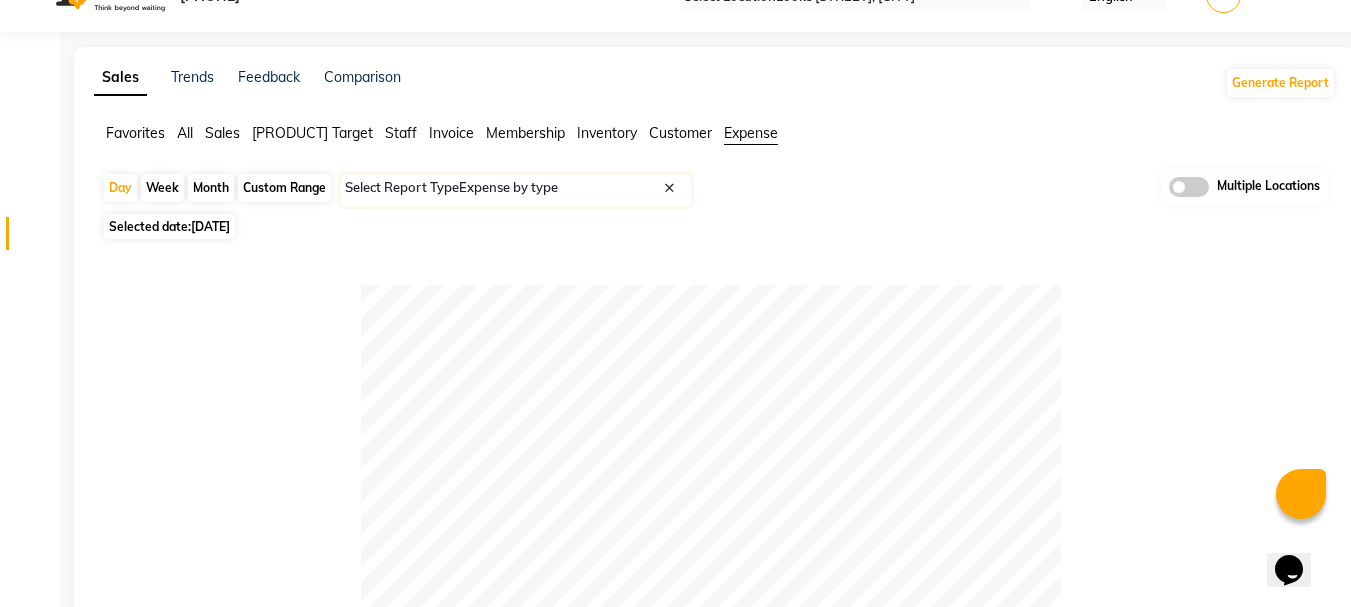click on "Select Report Type × Expense by type ×" at bounding box center [516, 190] 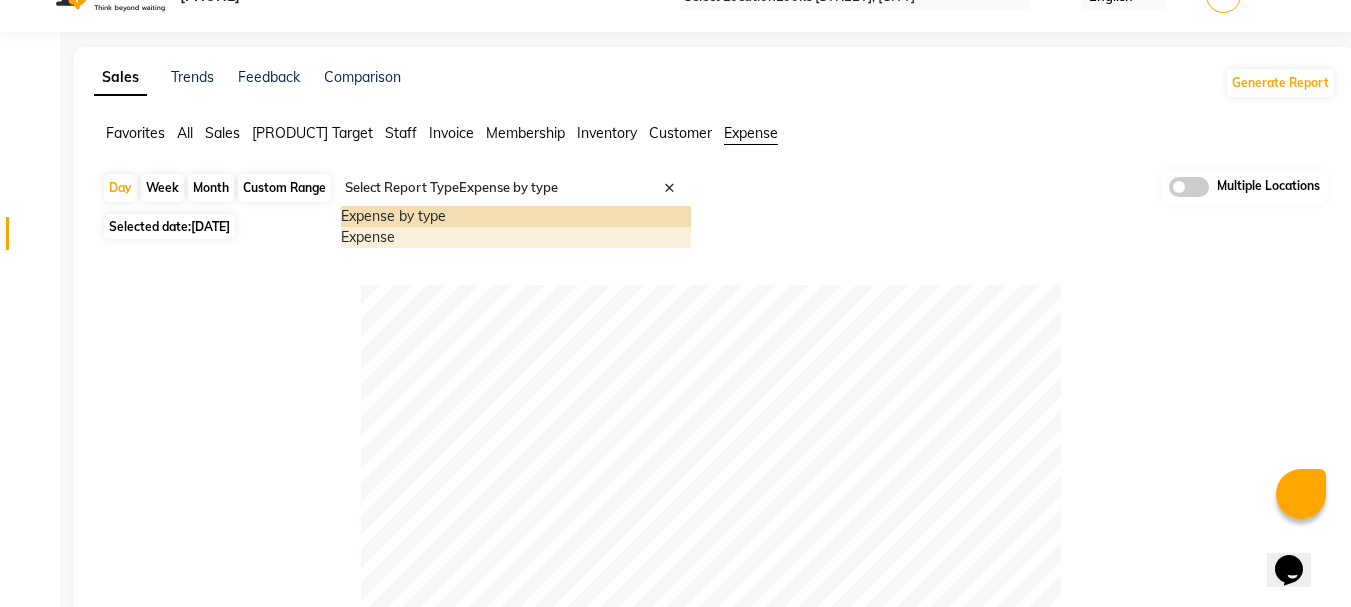 click on "Expense" at bounding box center (516, 237) 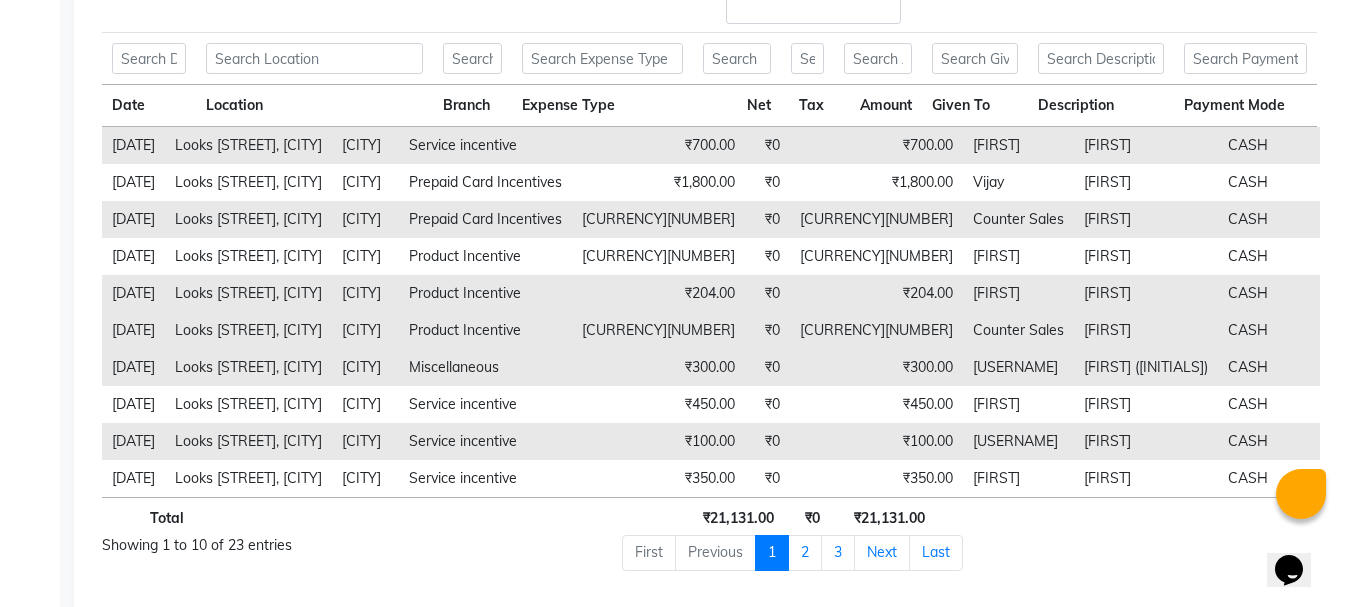 scroll, scrollTop: 400, scrollLeft: 0, axis: vertical 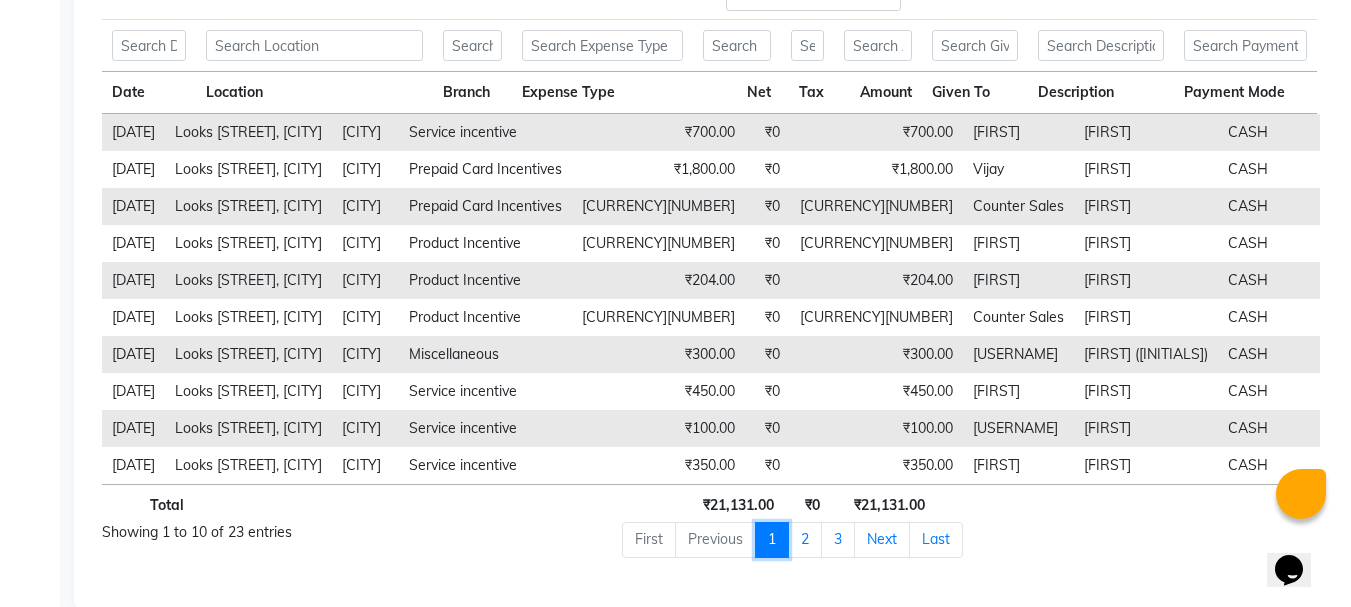click on "1" at bounding box center [772, 540] 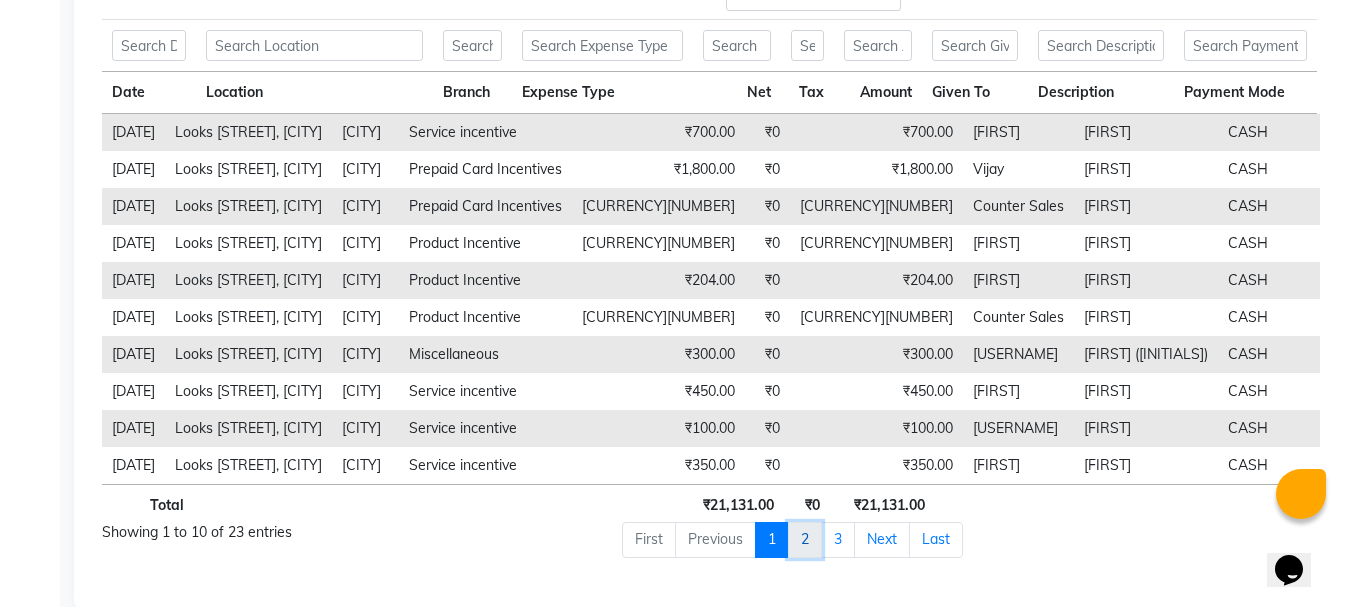 click on "2" at bounding box center [772, 540] 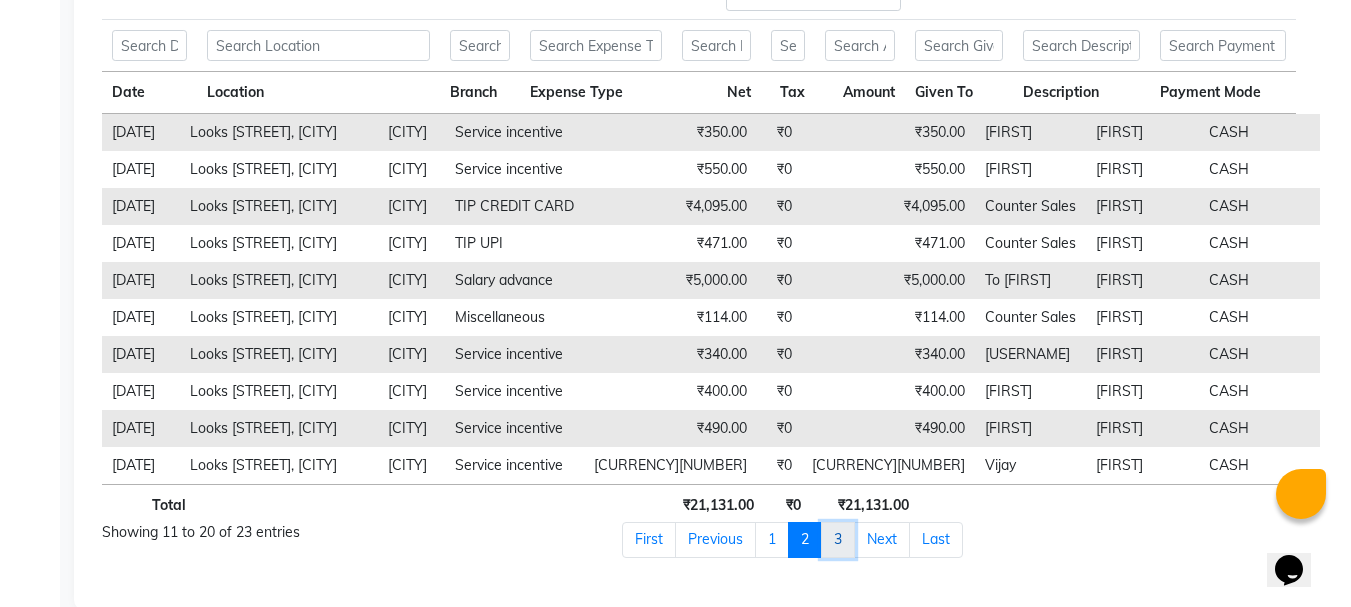 click on "3" at bounding box center (649, 540) 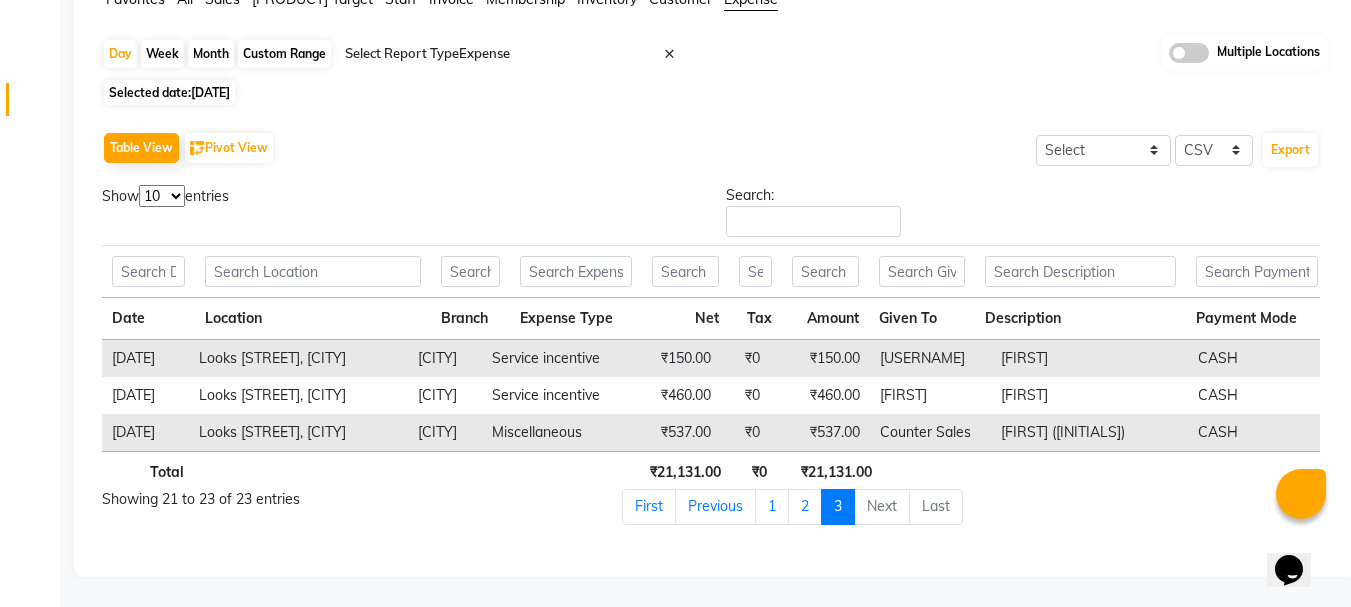 scroll, scrollTop: 183, scrollLeft: 0, axis: vertical 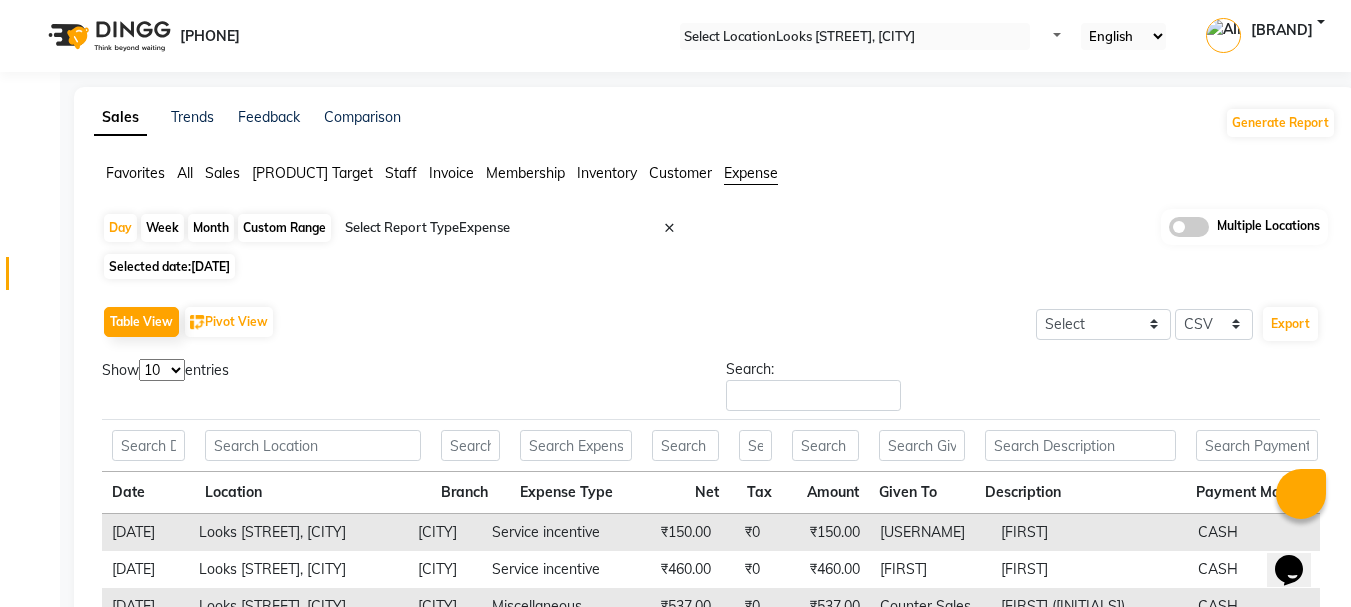 click on "[DATE]" at bounding box center (210, 266) 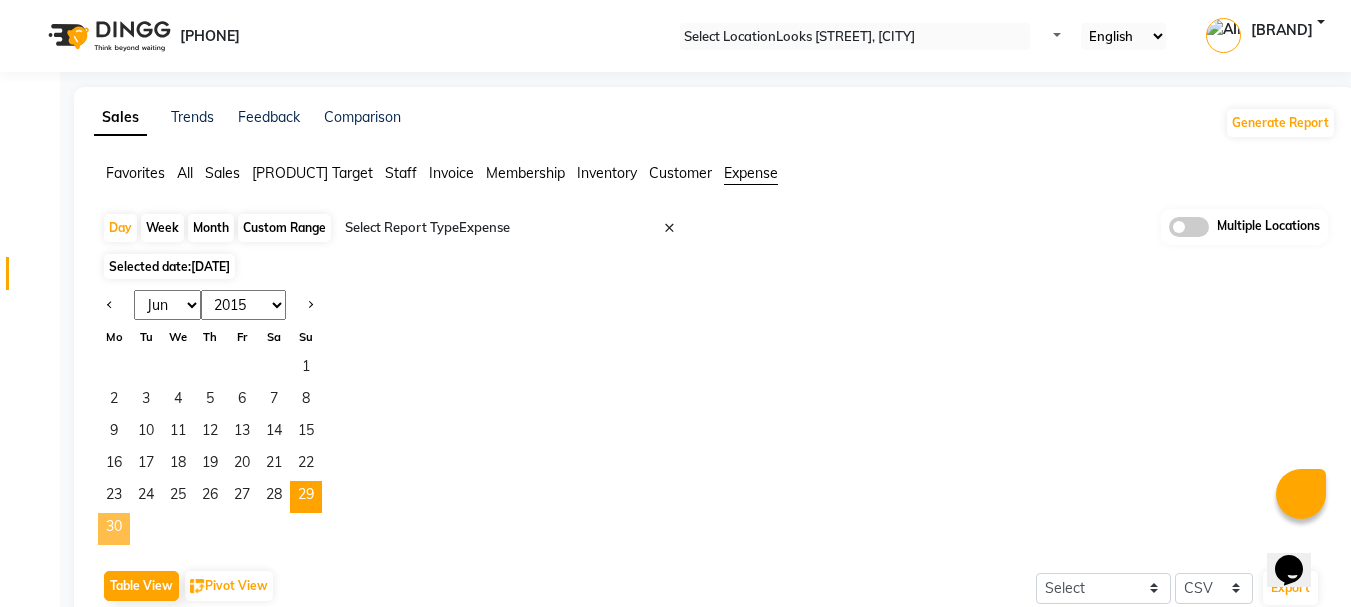click on "30" at bounding box center [114, 529] 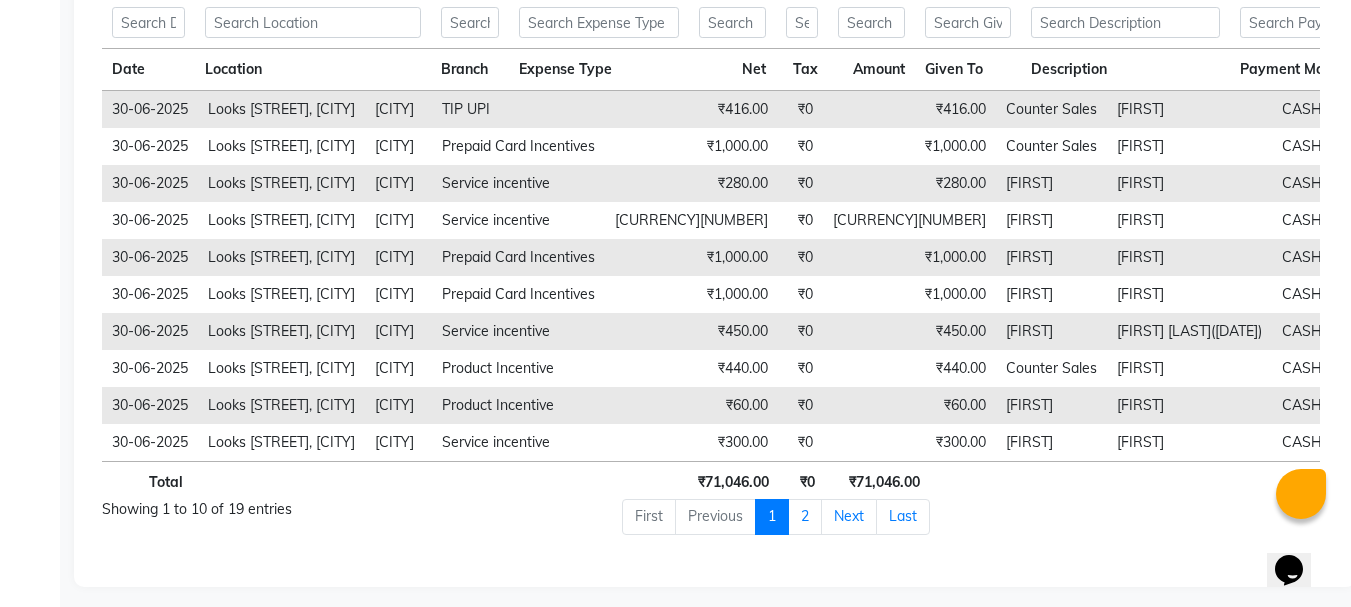 scroll, scrollTop: 442, scrollLeft: 0, axis: vertical 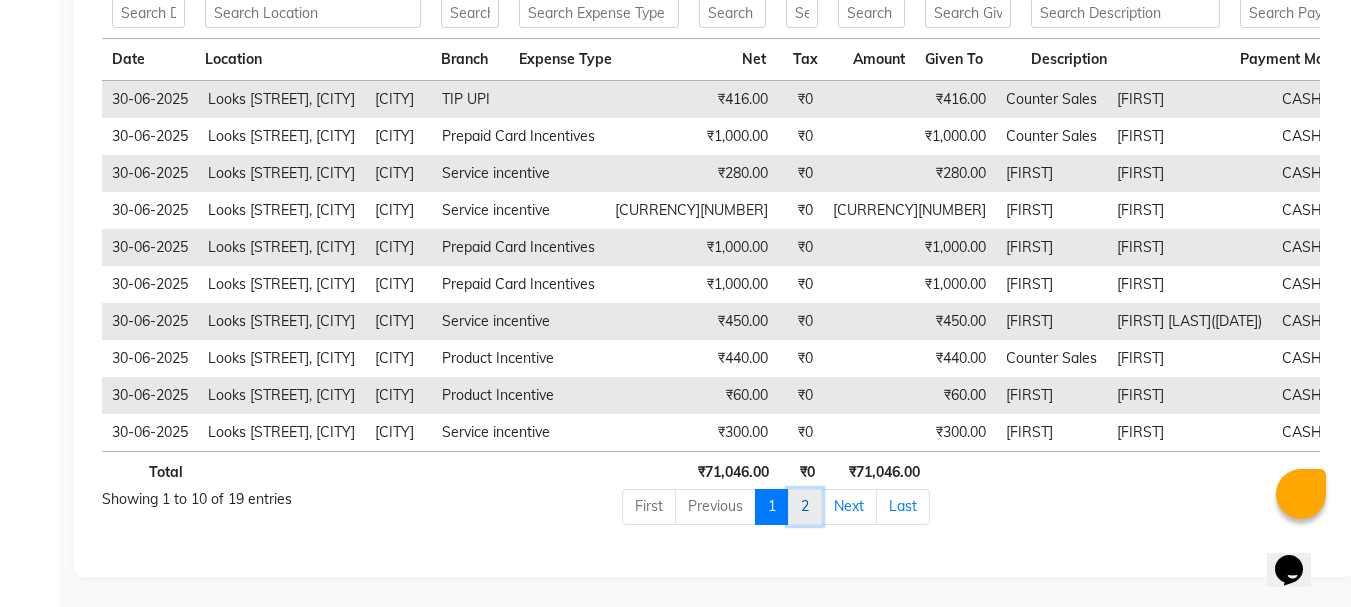click on "2" at bounding box center (772, 507) 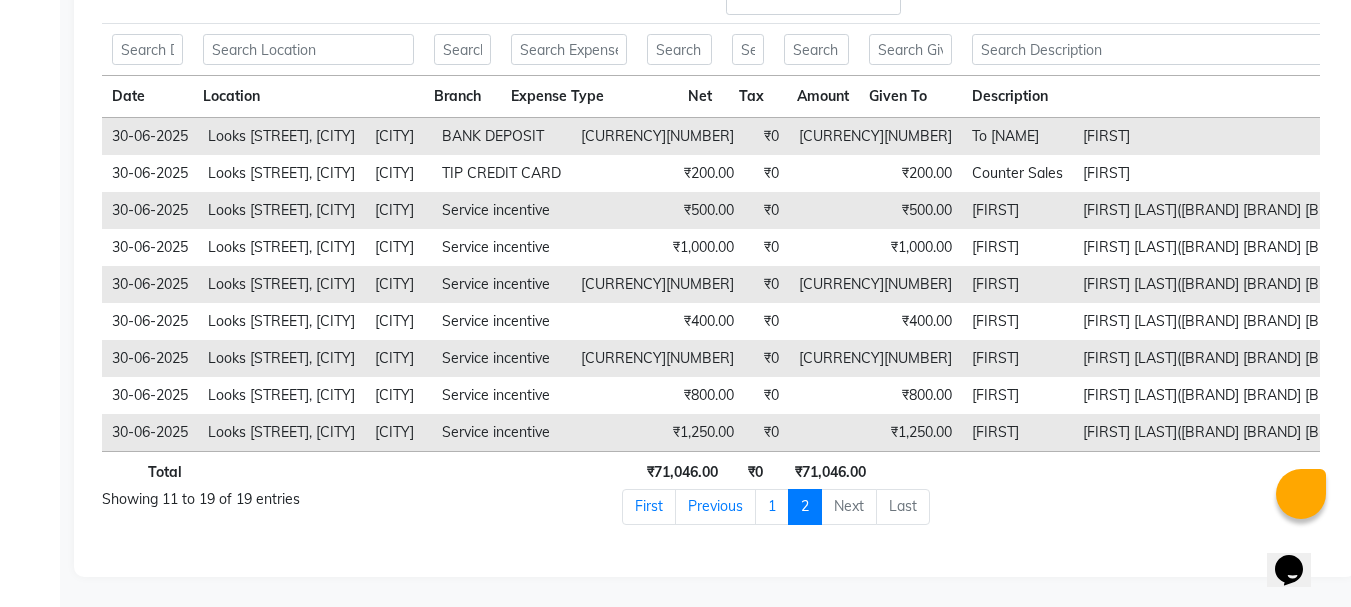 scroll, scrollTop: 405, scrollLeft: 0, axis: vertical 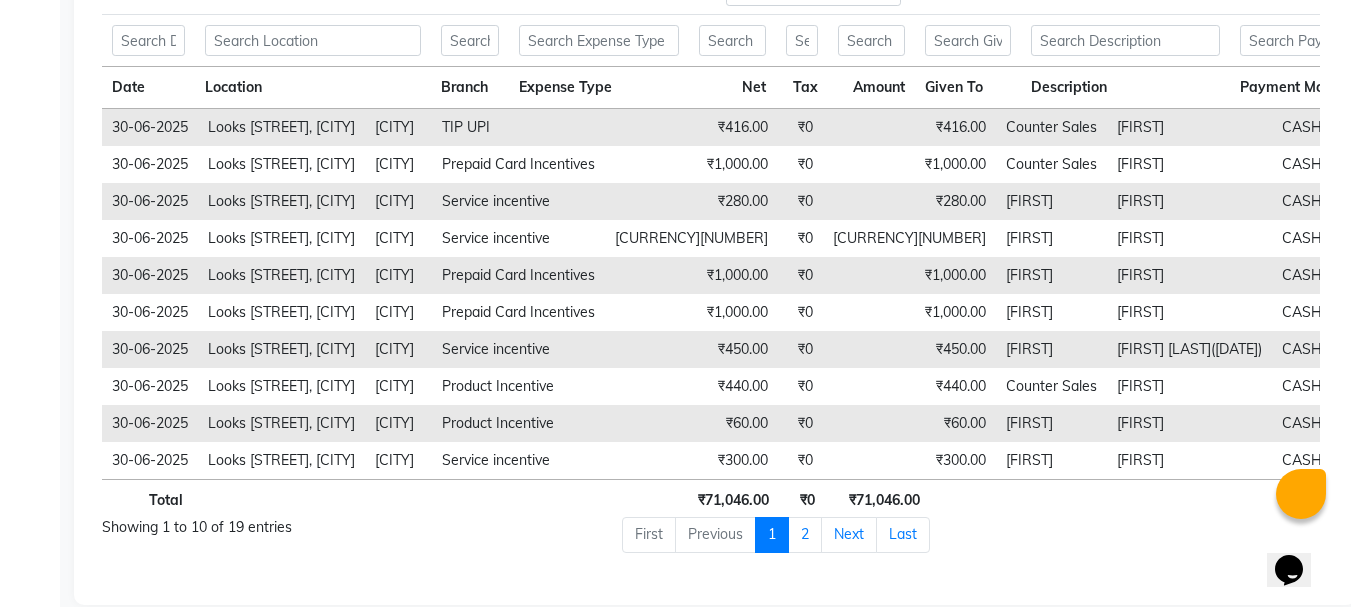 click on "2" at bounding box center [805, 535] 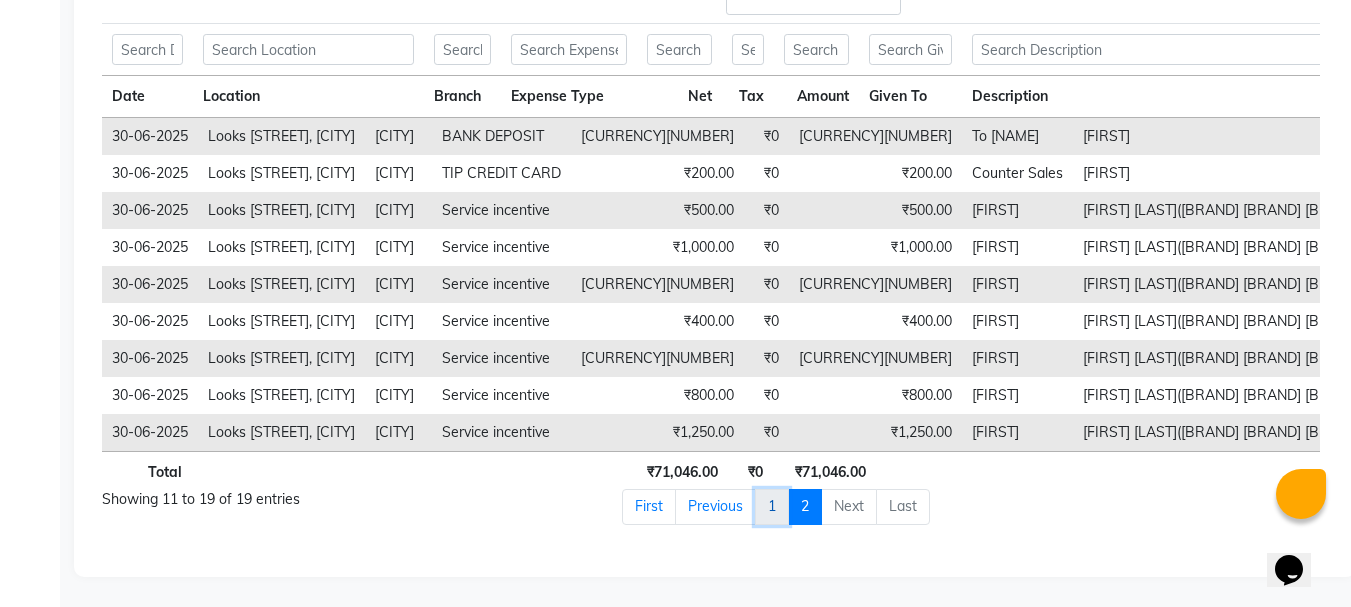 click on "1" at bounding box center [649, 507] 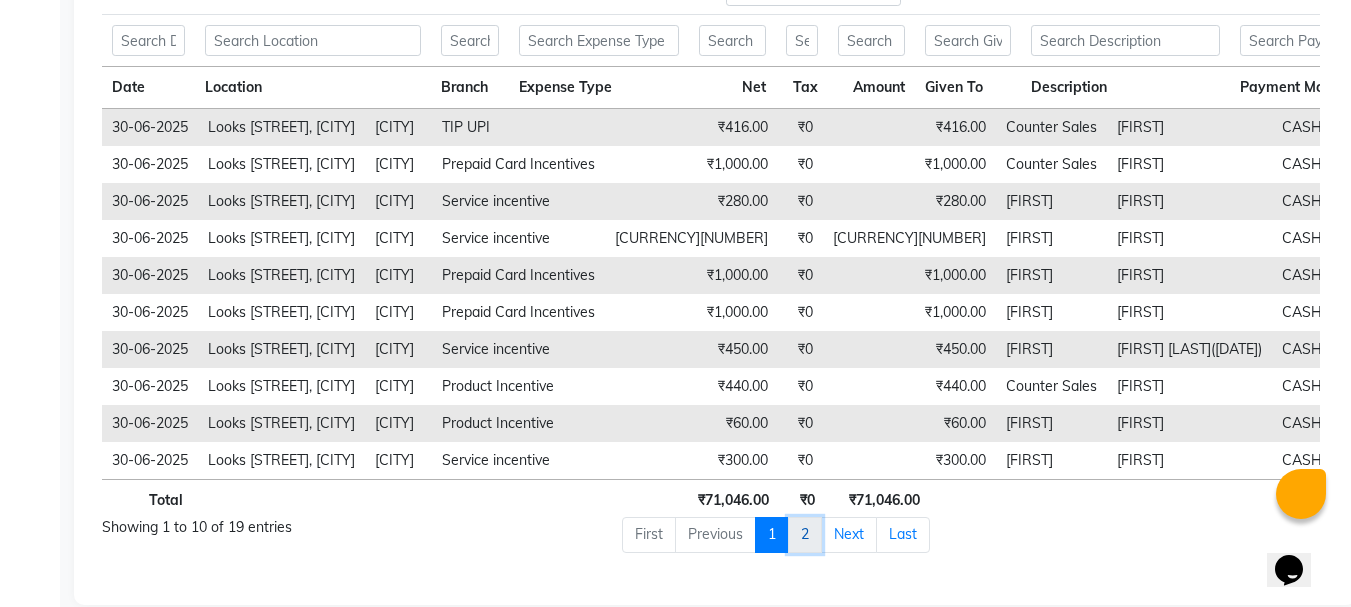 click on "2" at bounding box center [772, 535] 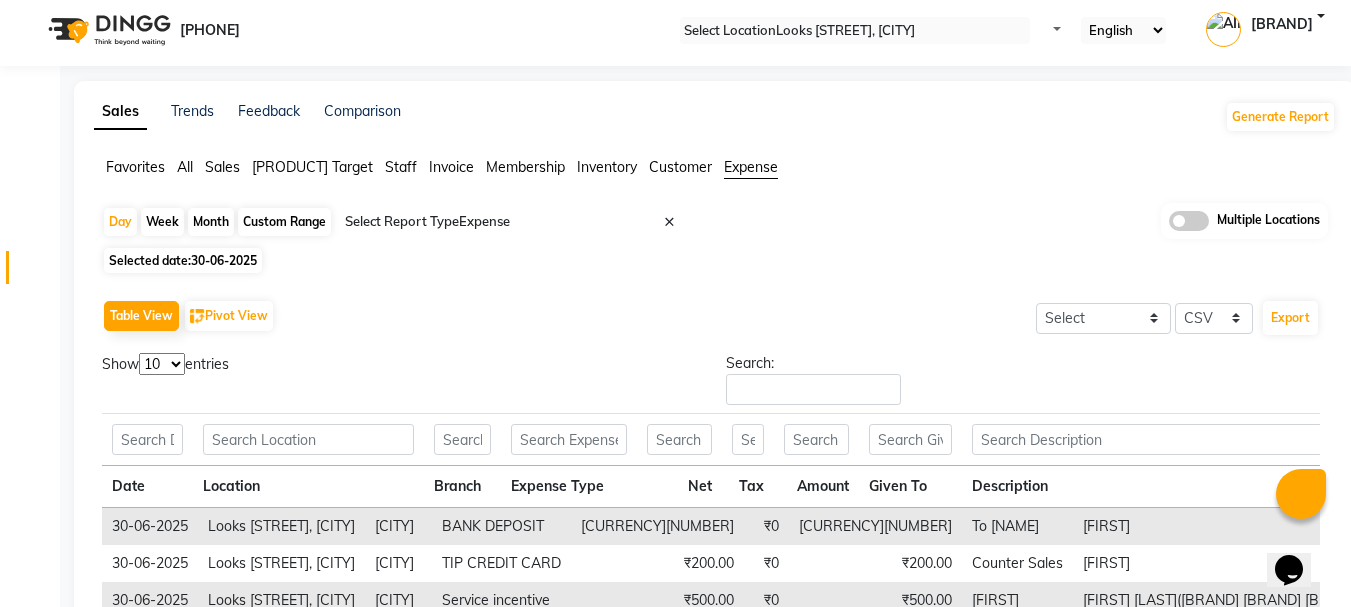 scroll, scrollTop: 0, scrollLeft: 0, axis: both 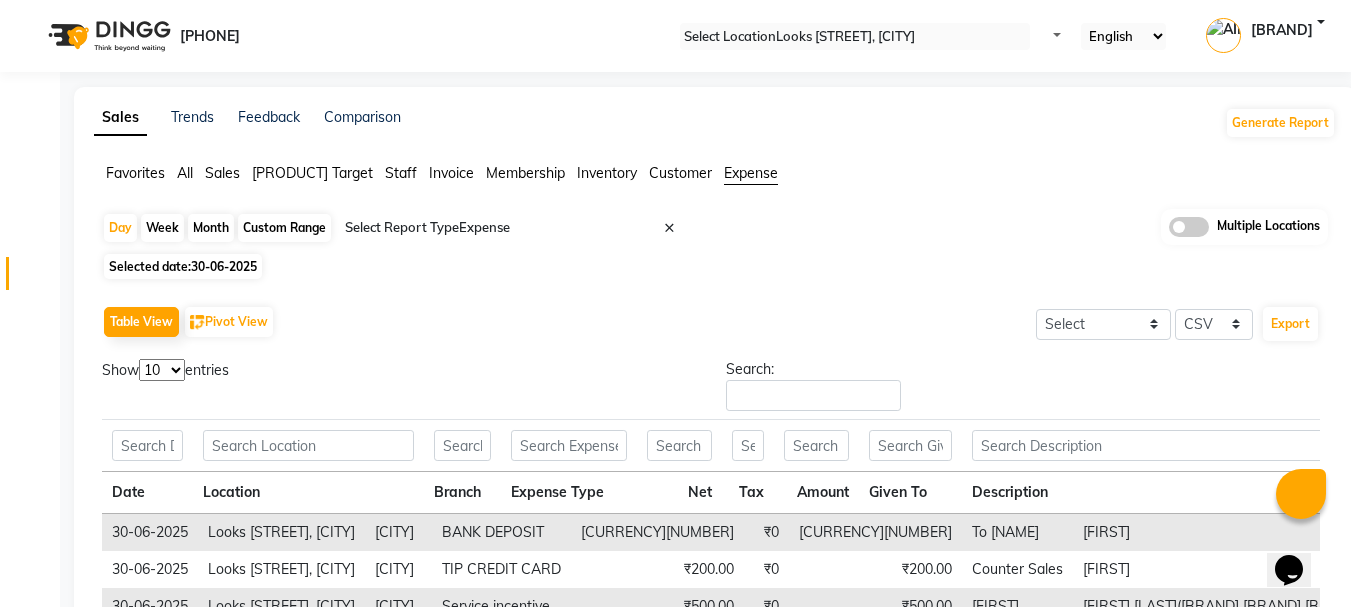 click at bounding box center [516, 228] 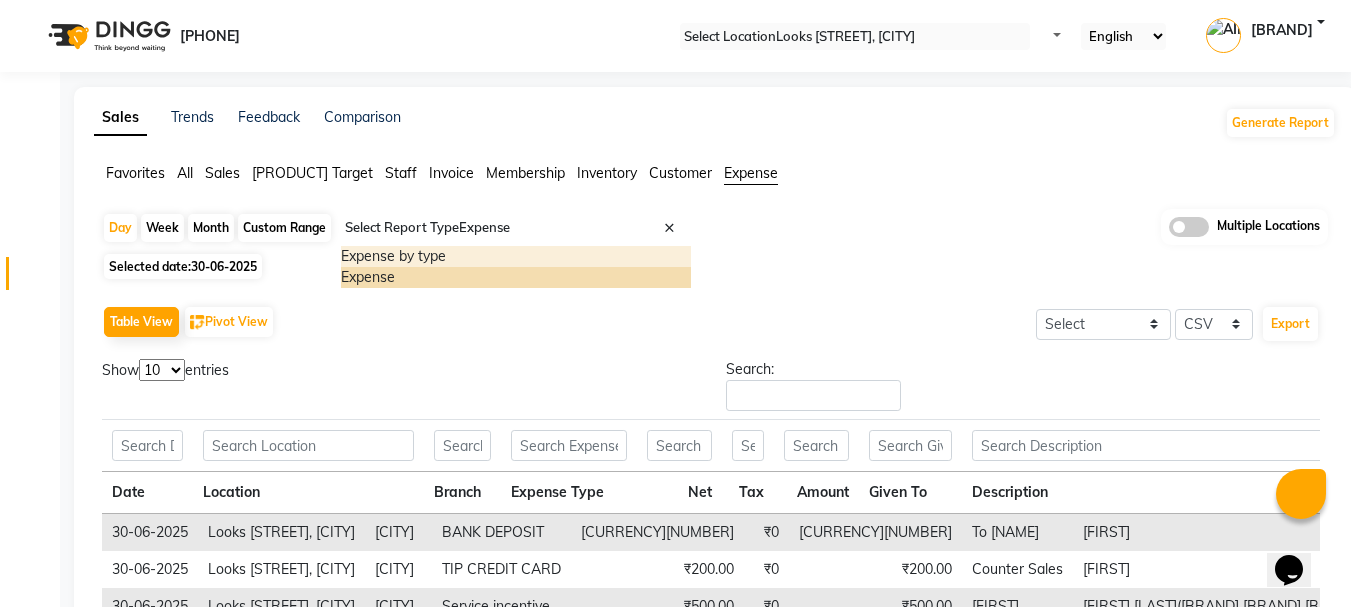 click on "Expense by type" at bounding box center [516, 256] 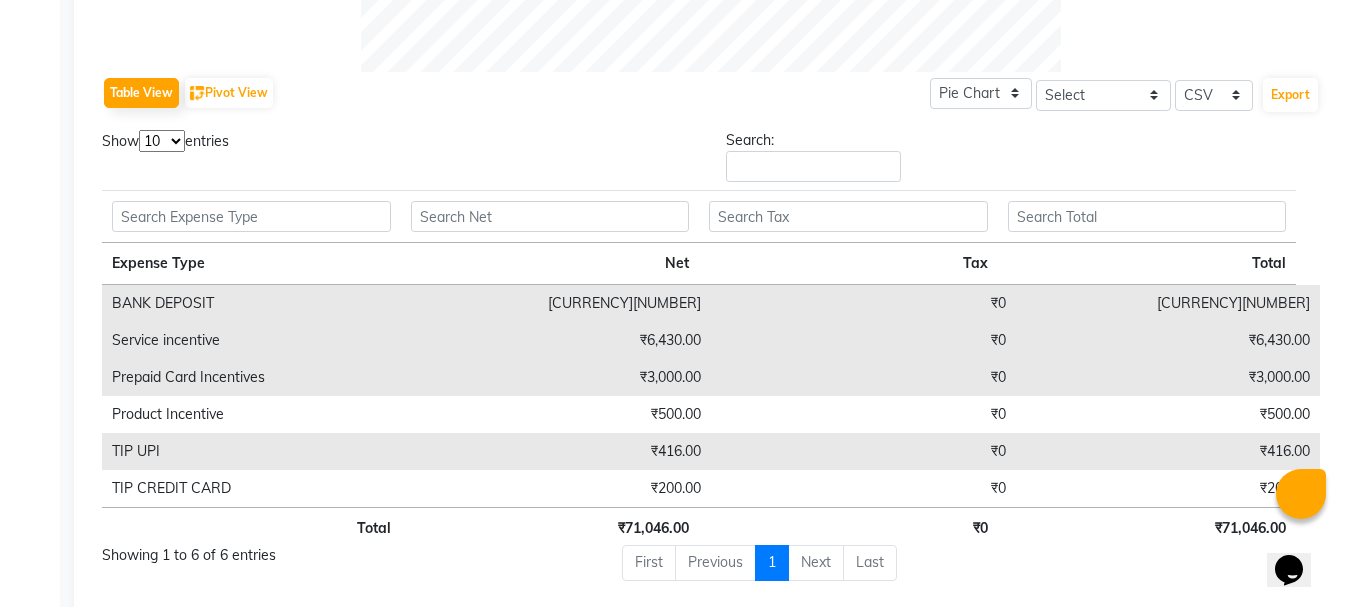 scroll, scrollTop: 1000, scrollLeft: 0, axis: vertical 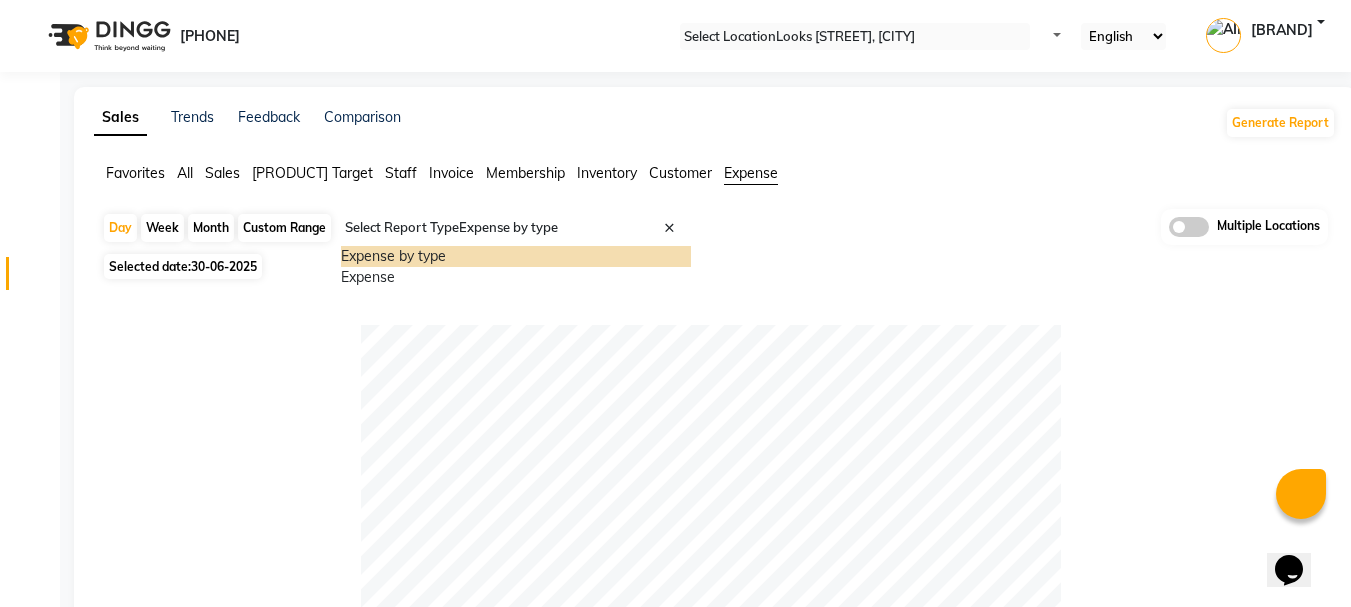 click on "Select Report Type × Expense by type ×" at bounding box center [516, 230] 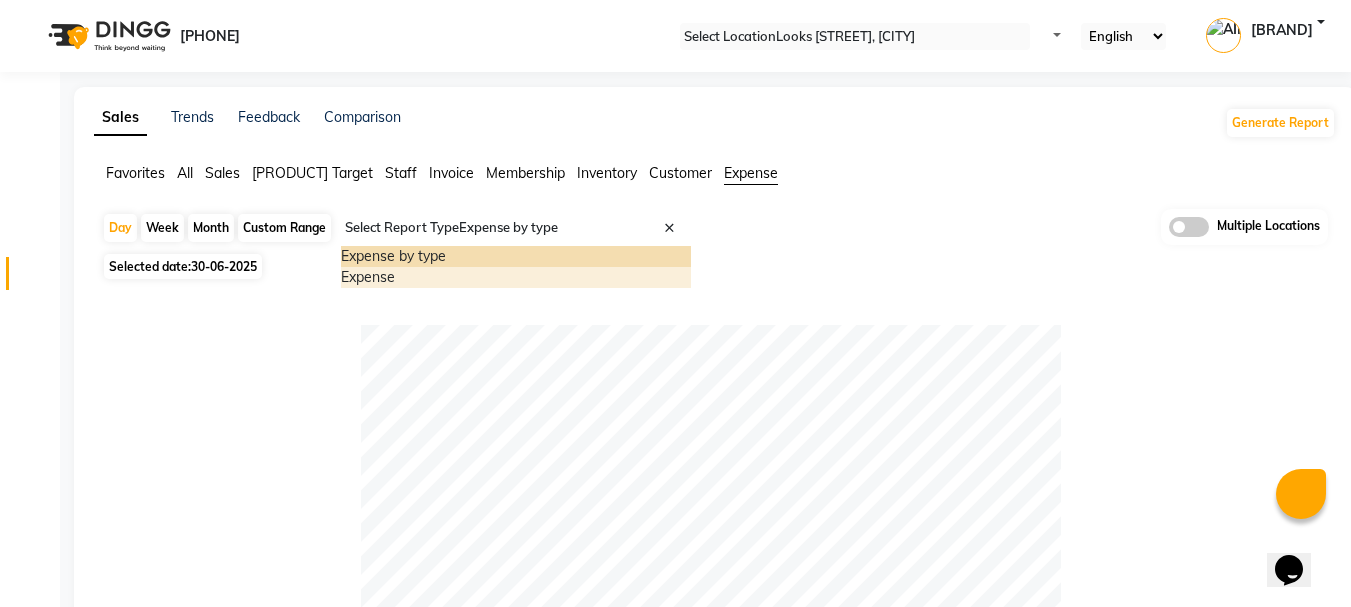 click on "Expense" at bounding box center (516, 277) 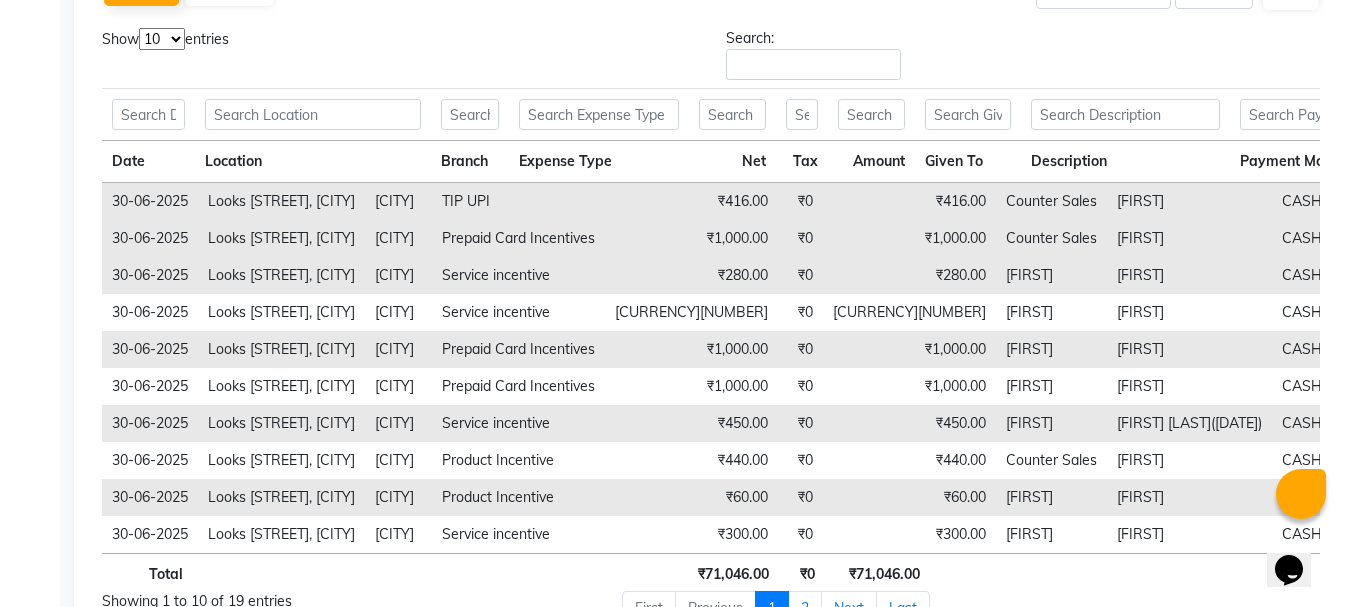 scroll, scrollTop: 442, scrollLeft: 0, axis: vertical 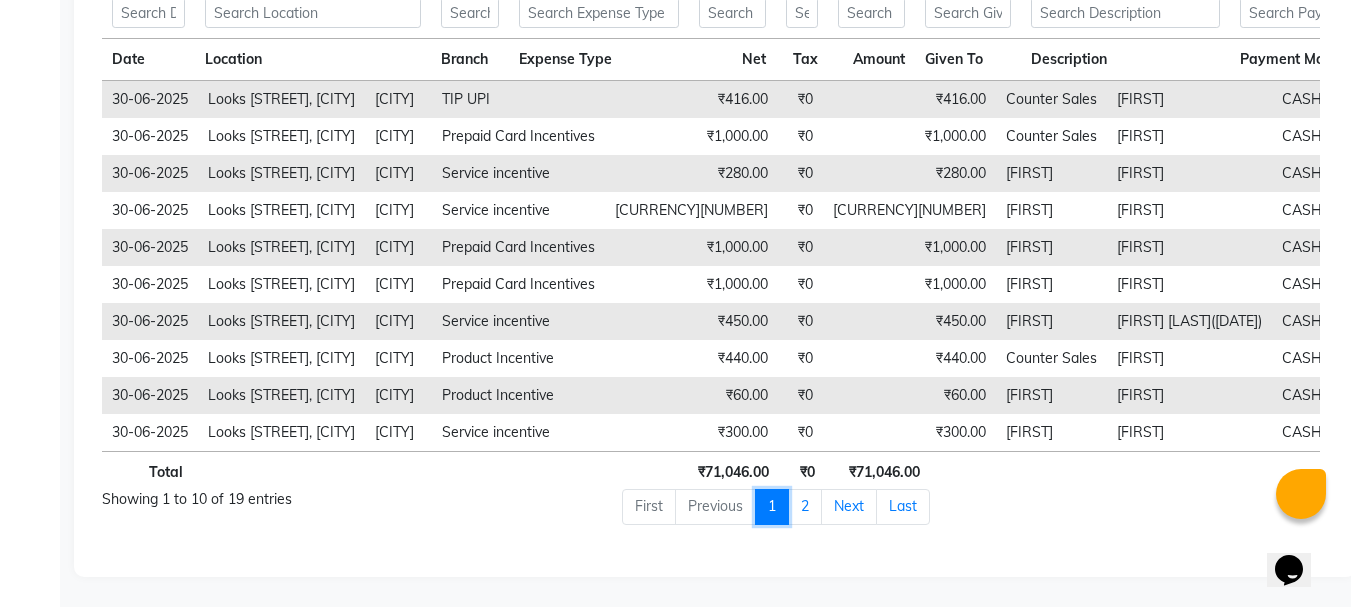 click on "1" at bounding box center (772, 507) 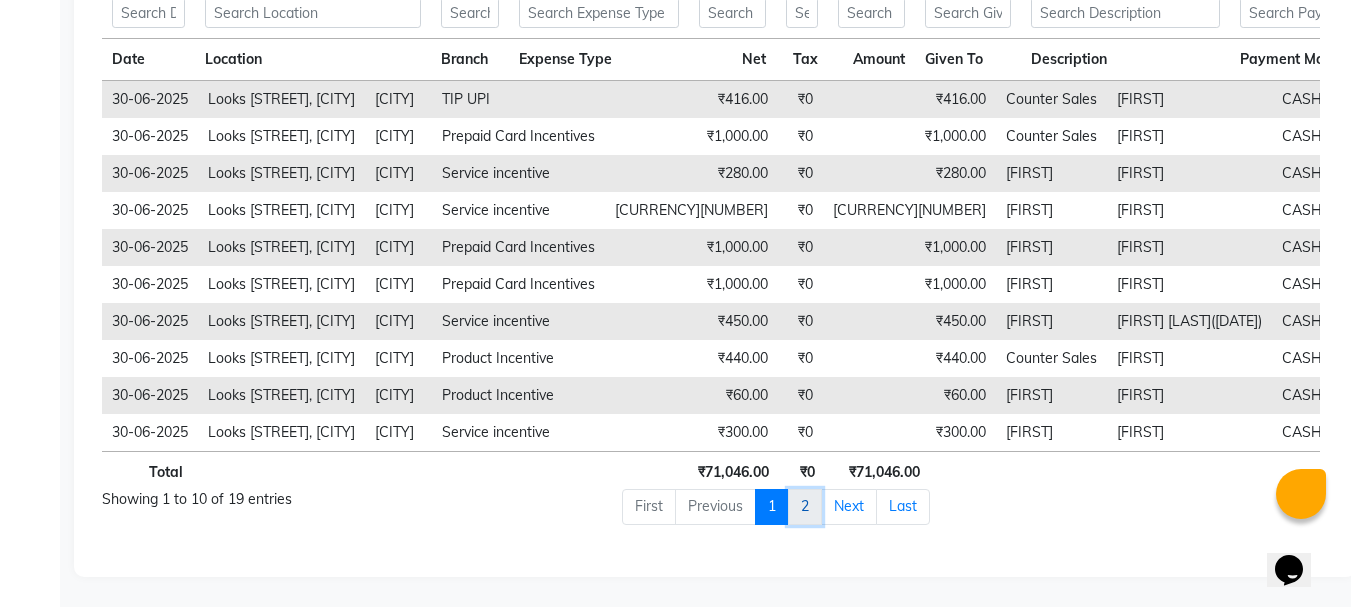 click on "2" at bounding box center (772, 507) 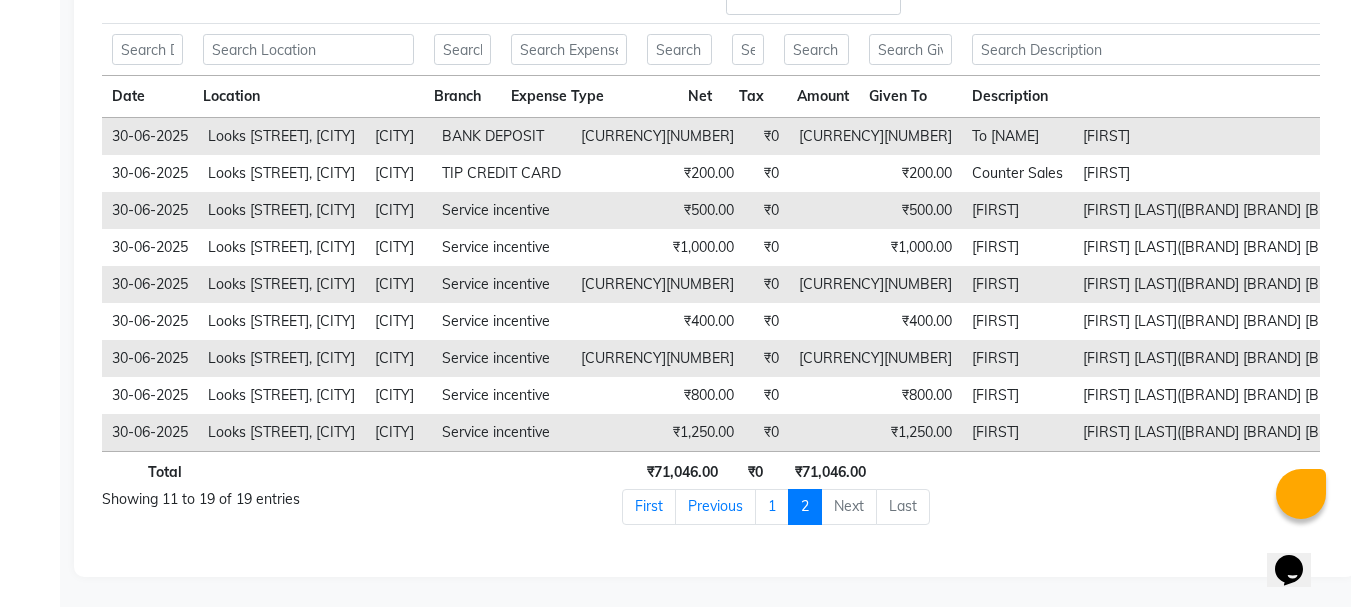 scroll, scrollTop: 405, scrollLeft: 0, axis: vertical 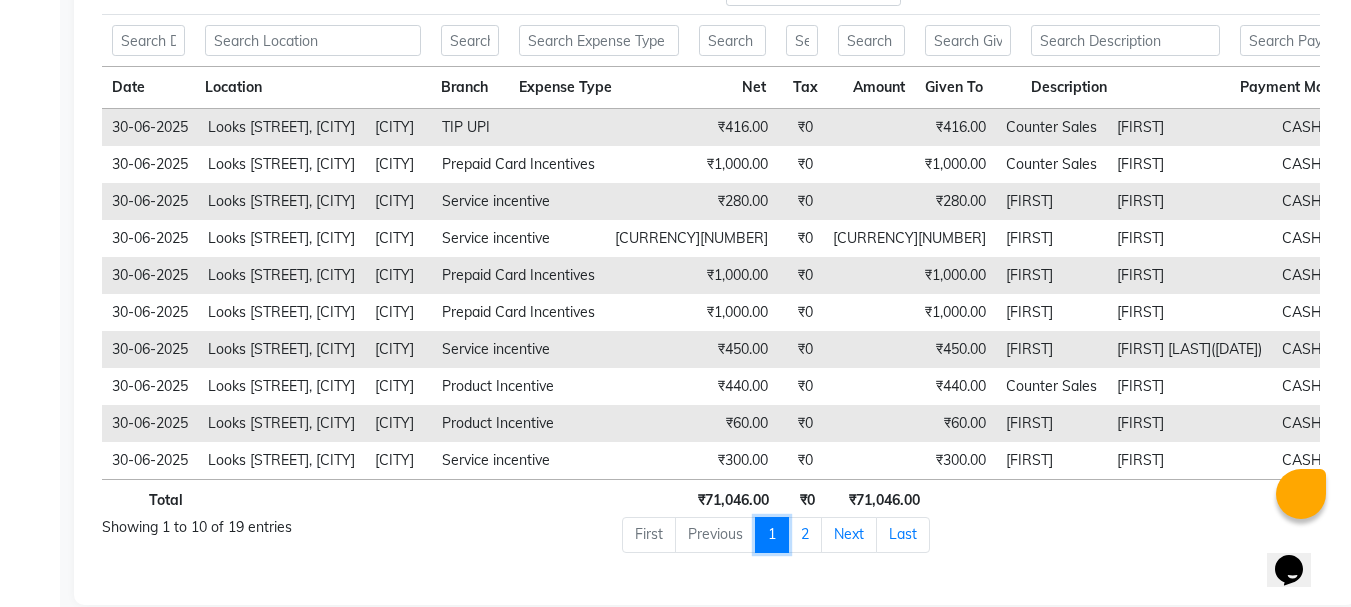 click on "1" at bounding box center [772, 535] 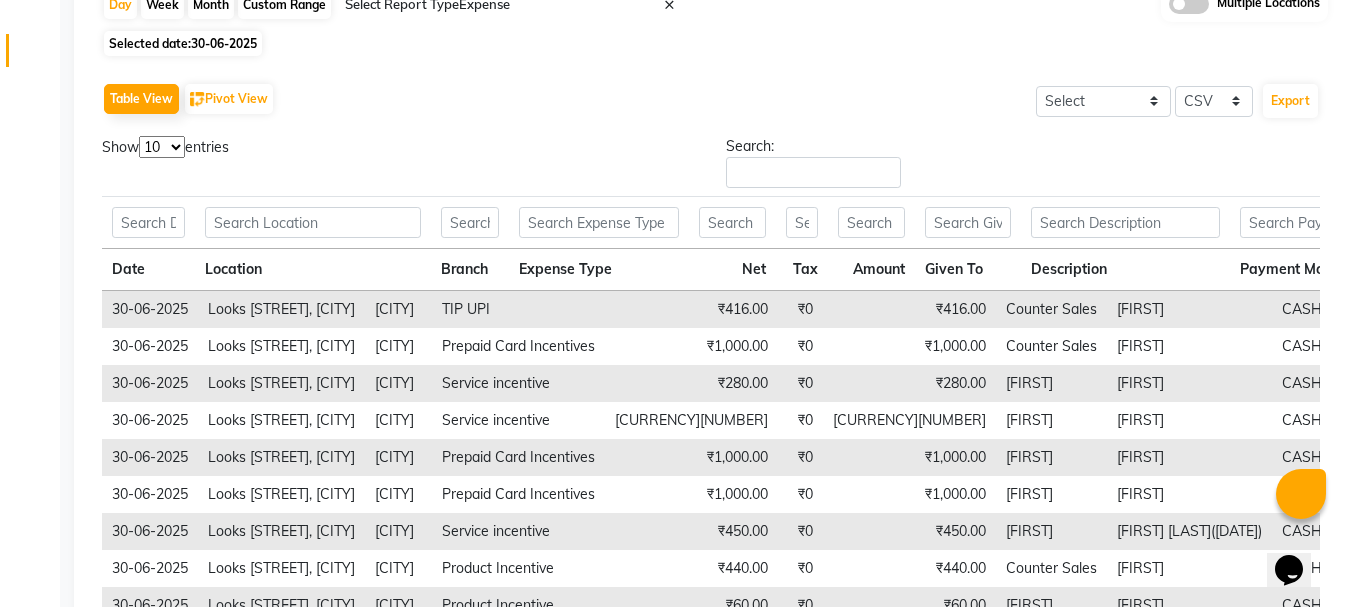 scroll, scrollTop: 105, scrollLeft: 0, axis: vertical 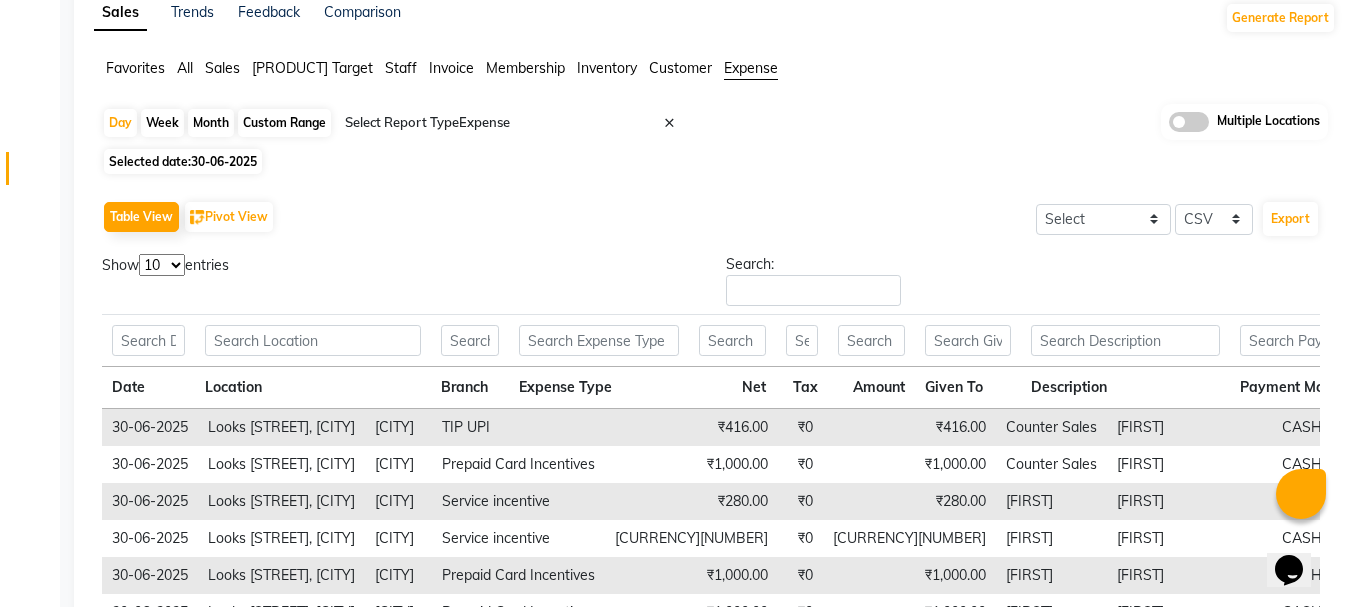 click at bounding box center [516, 123] 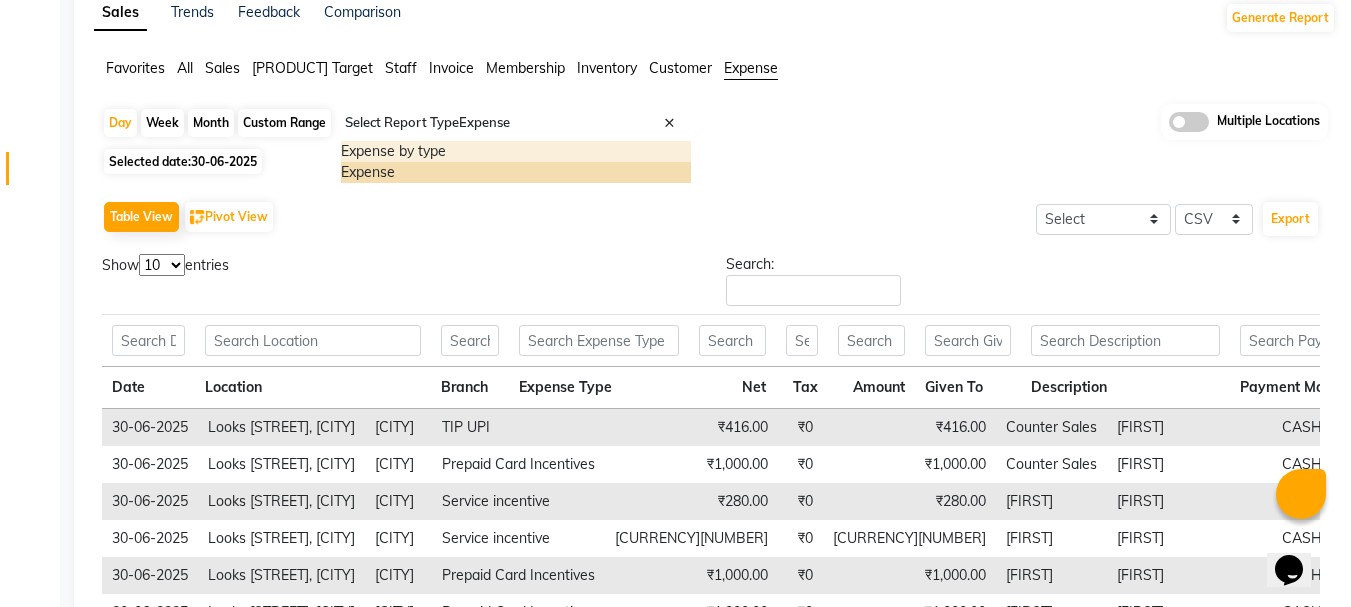 click on "Expense by type" at bounding box center (516, 151) 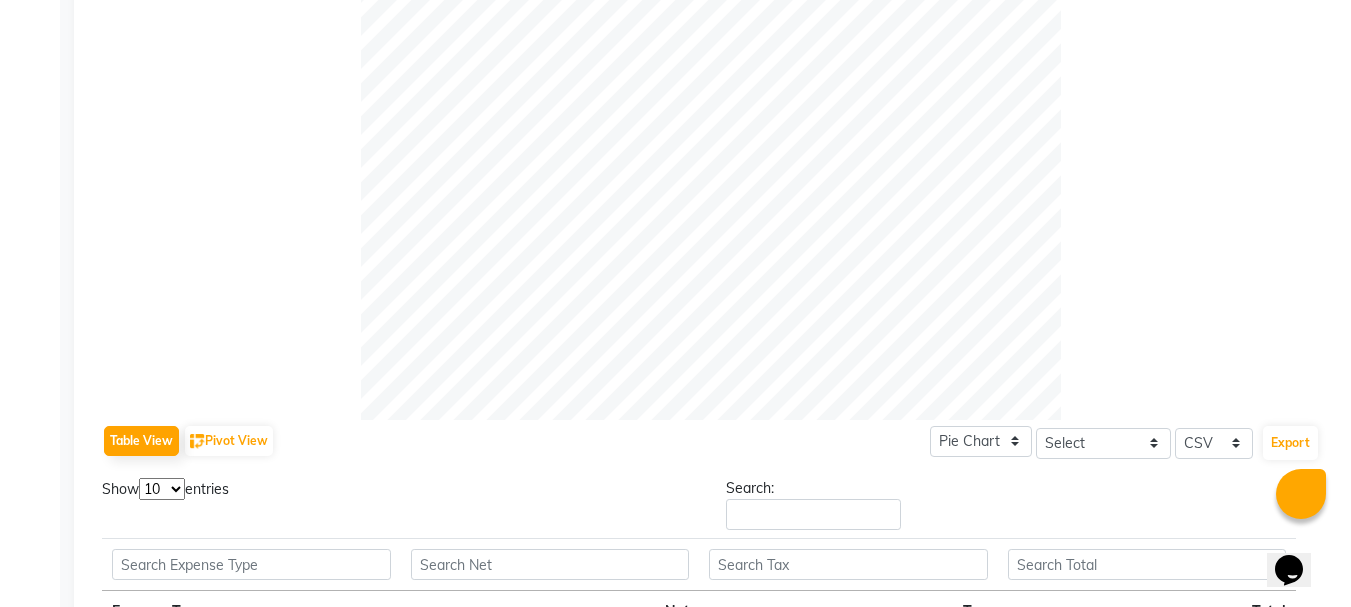 scroll, scrollTop: 1003, scrollLeft: 0, axis: vertical 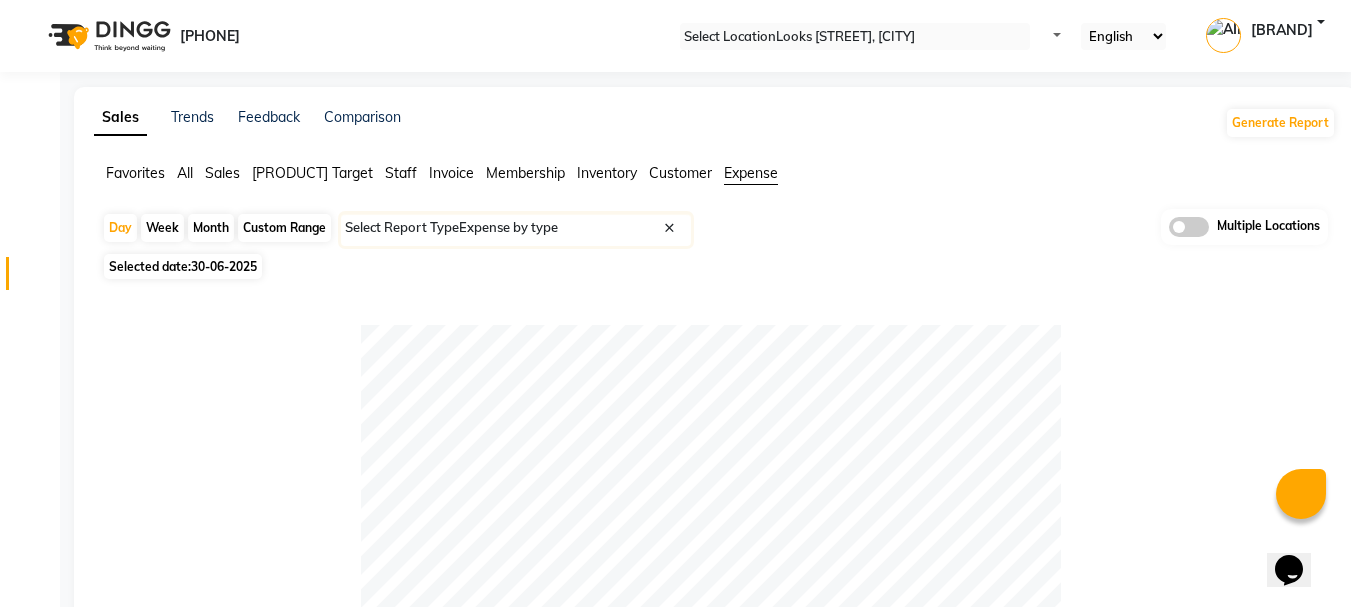 click at bounding box center (516, 228) 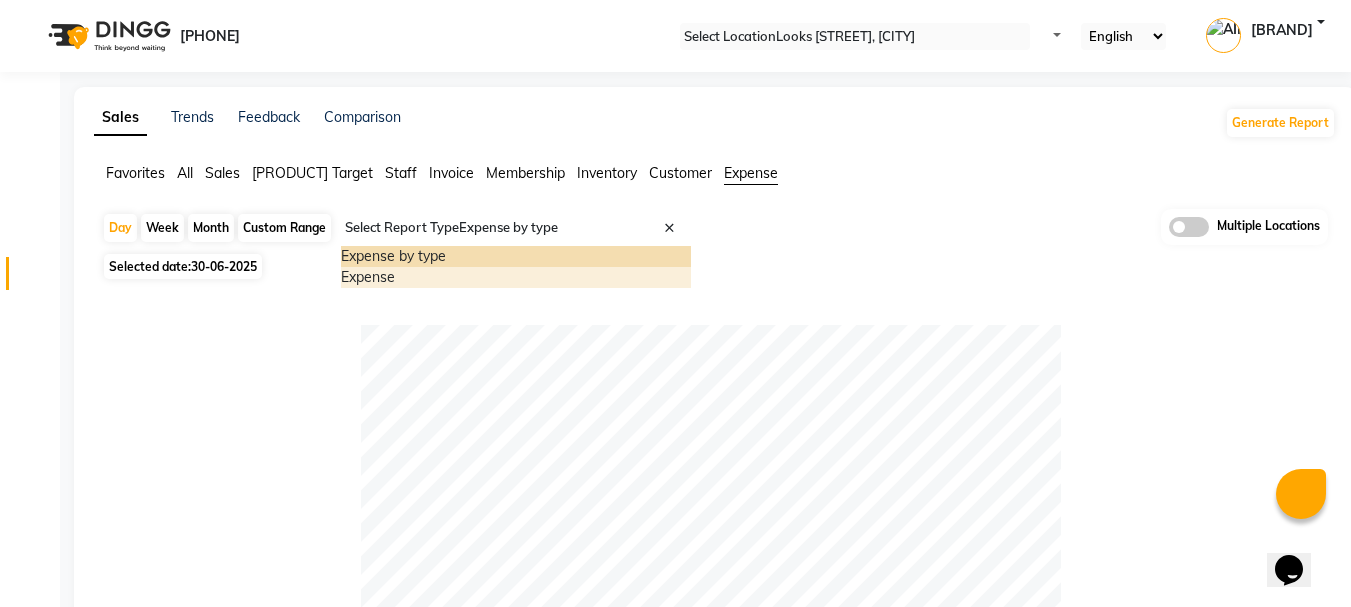 click on "Expense" at bounding box center (516, 277) 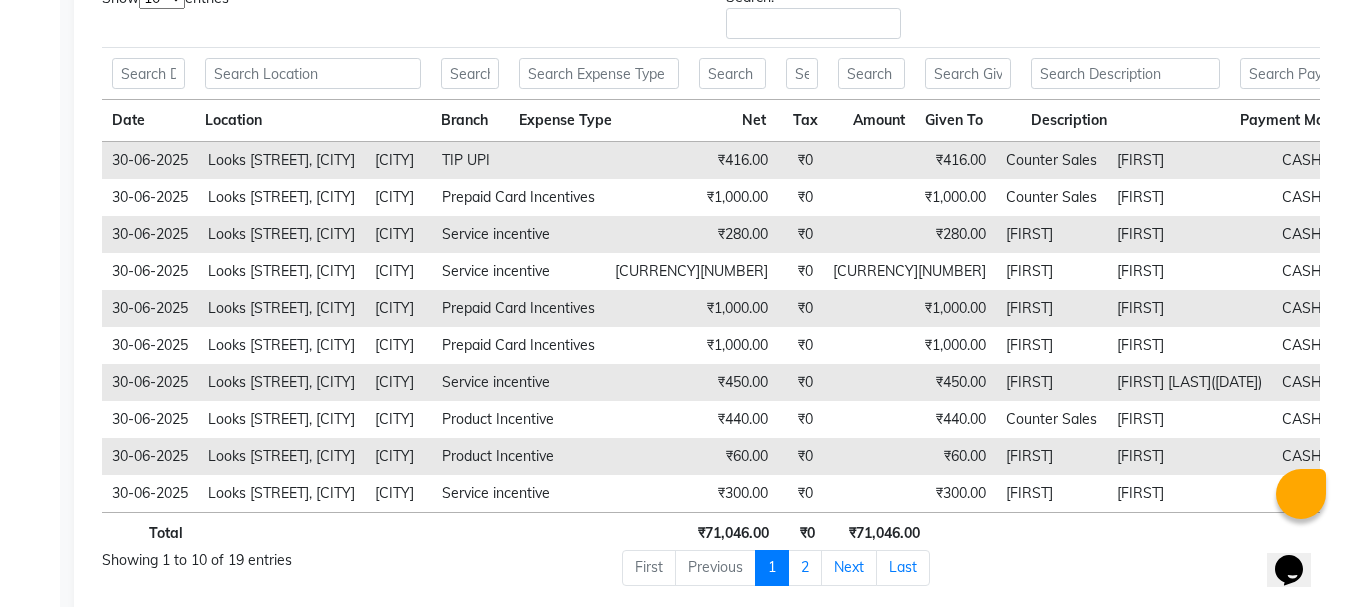 scroll, scrollTop: 442, scrollLeft: 0, axis: vertical 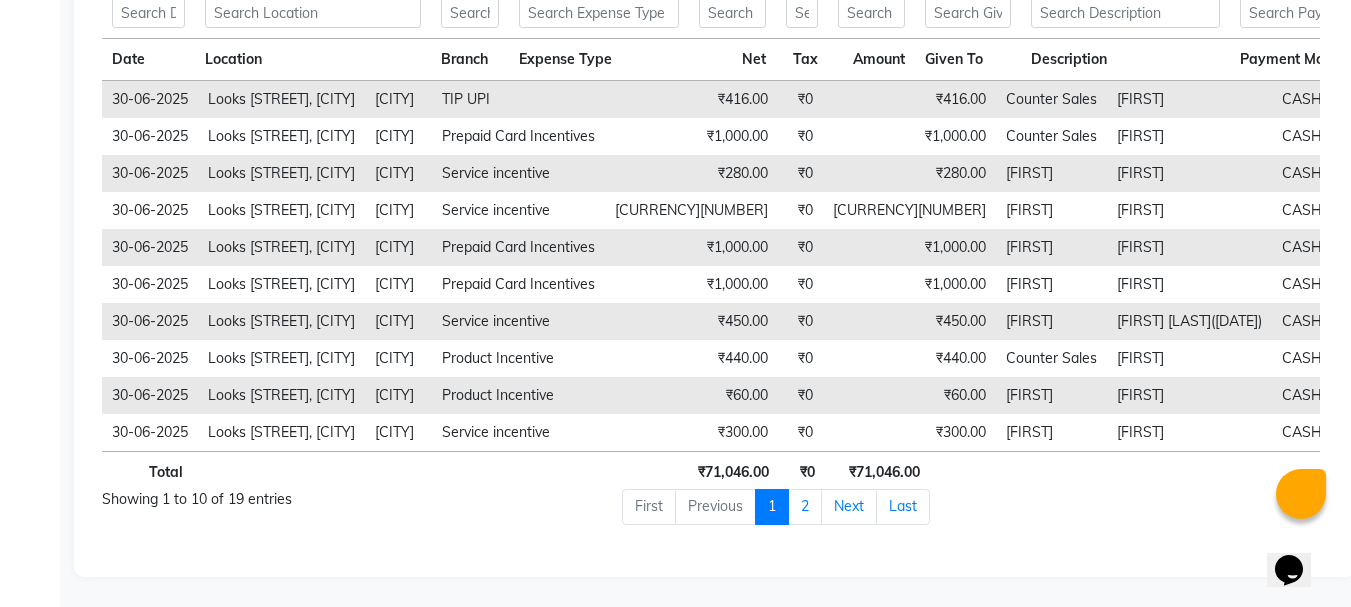 click on "1" at bounding box center (772, 507) 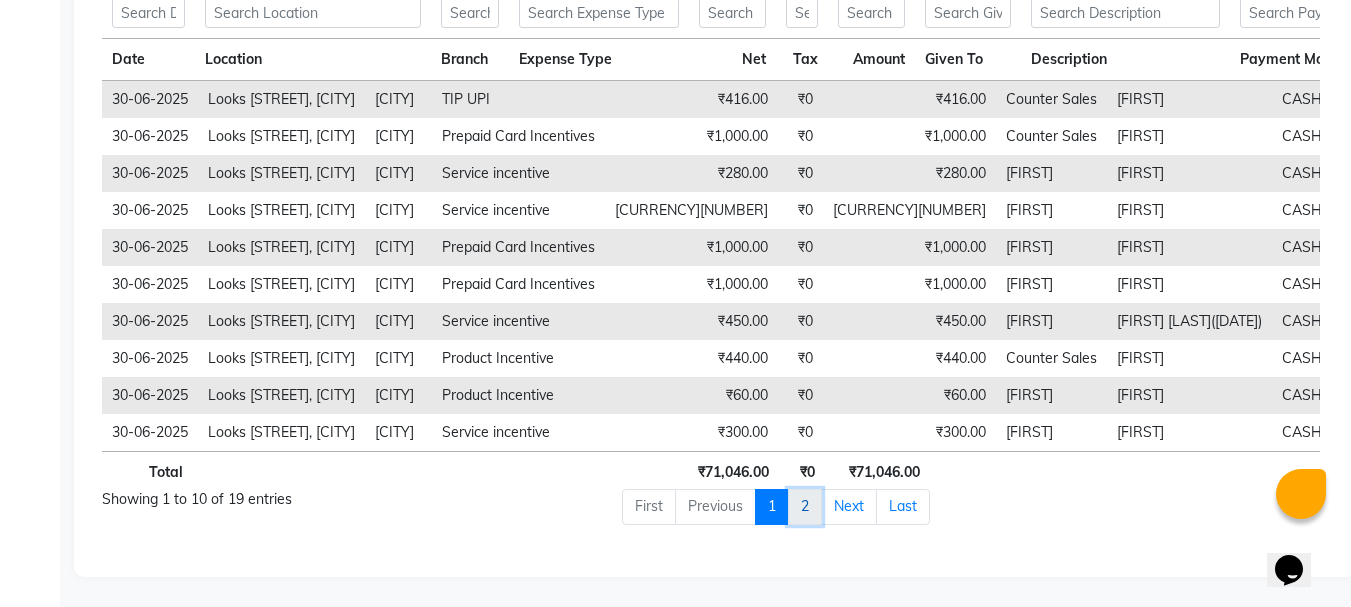 click on "2" at bounding box center (772, 507) 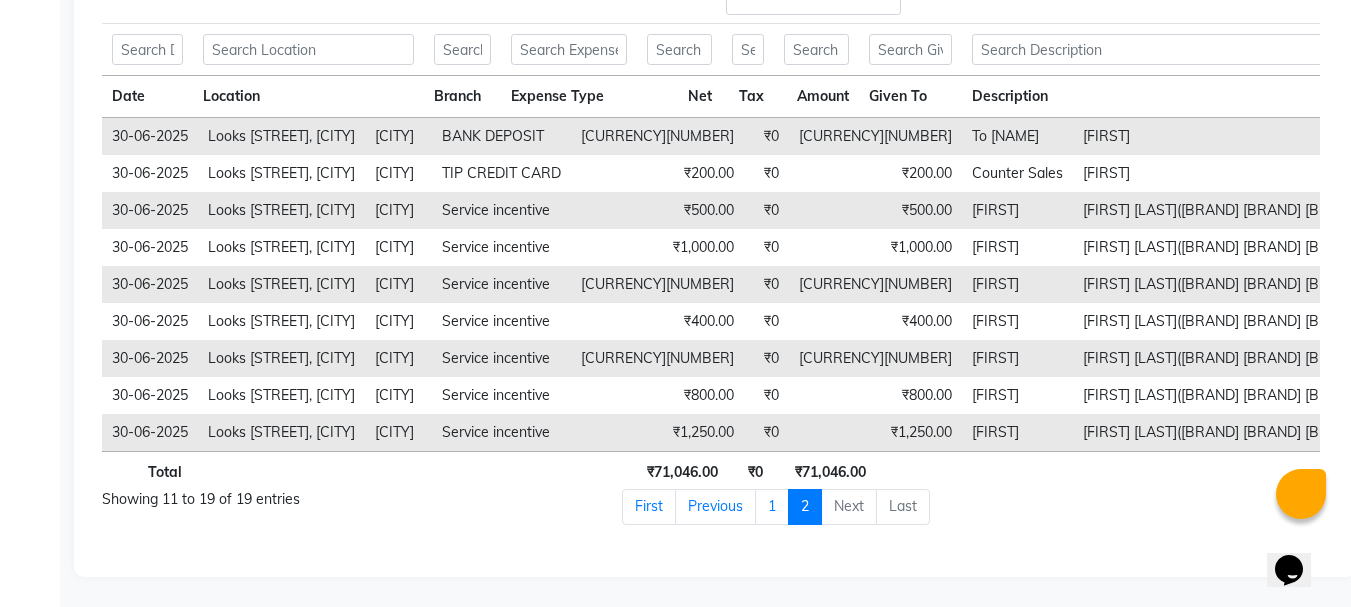 scroll, scrollTop: 405, scrollLeft: 0, axis: vertical 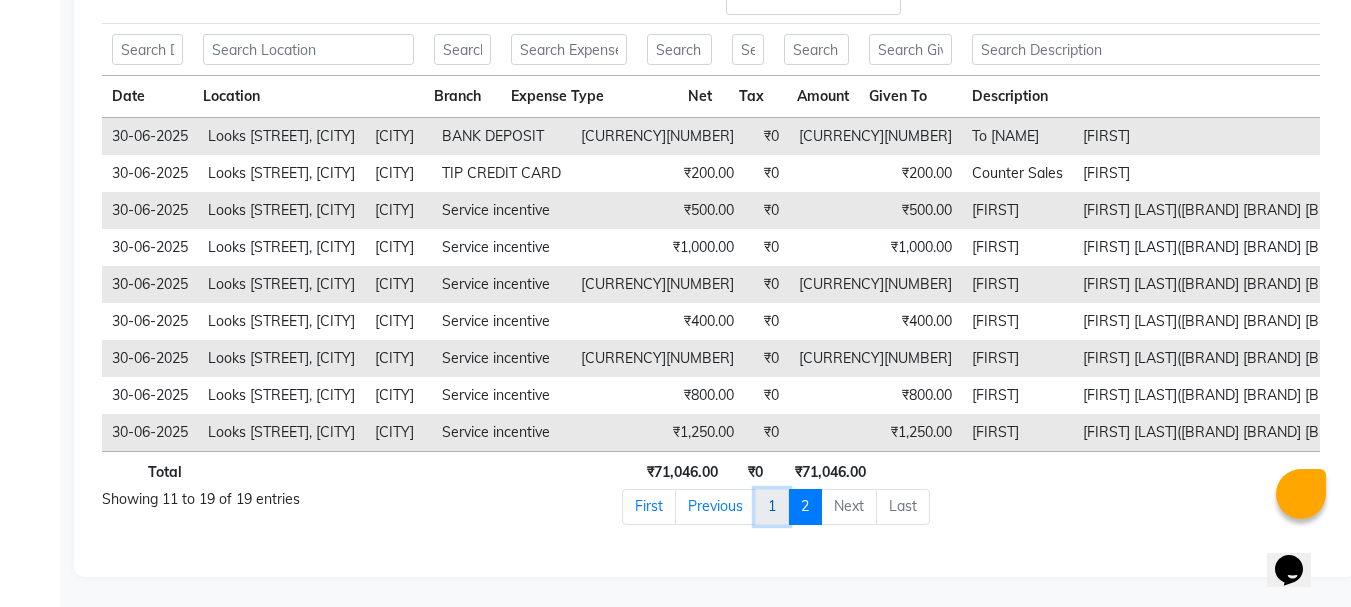 click on "1" at bounding box center [649, 507] 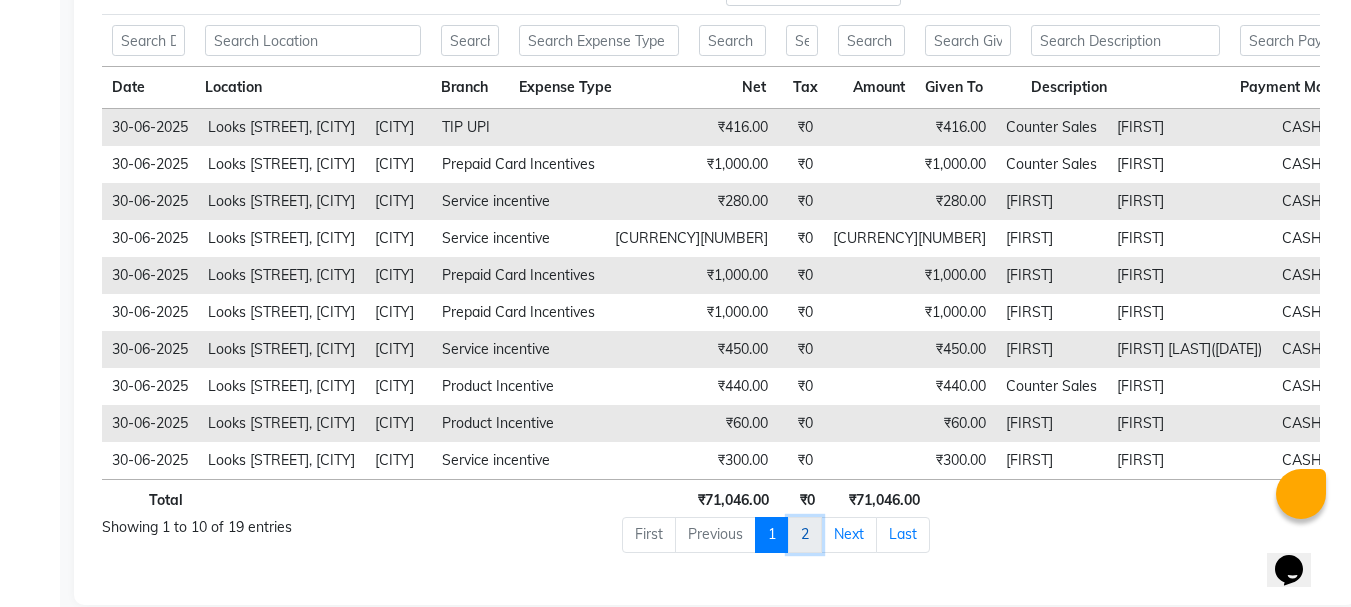 click on "2" at bounding box center [772, 535] 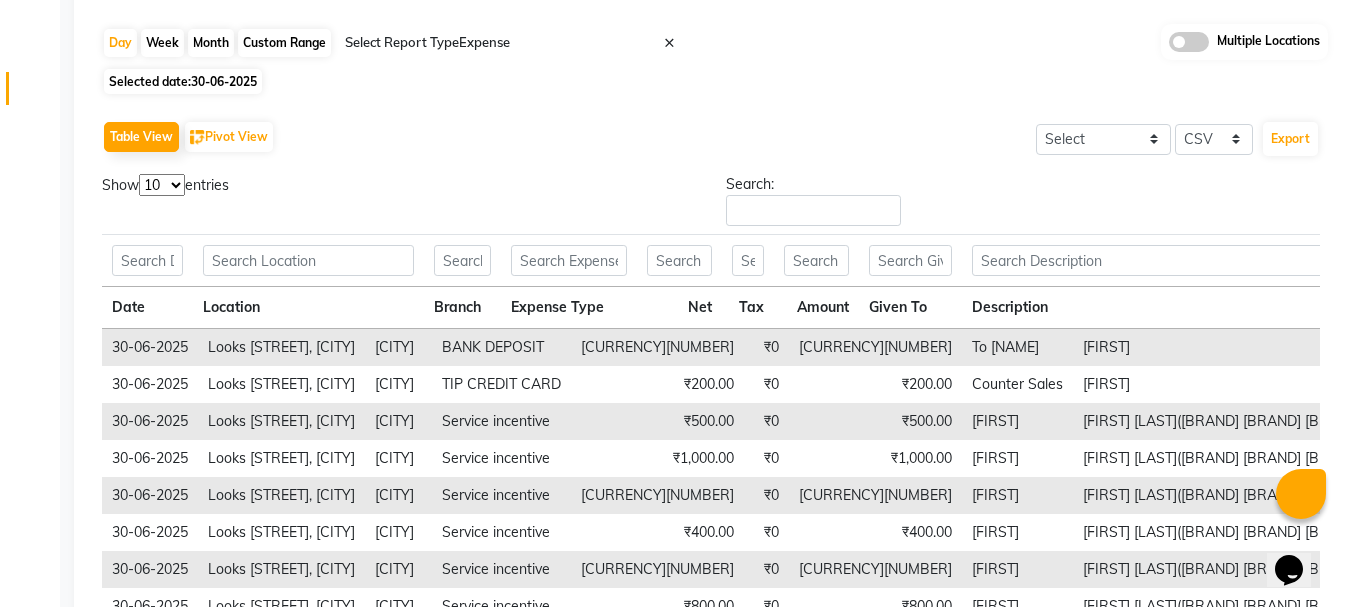 scroll, scrollTop: 0, scrollLeft: 0, axis: both 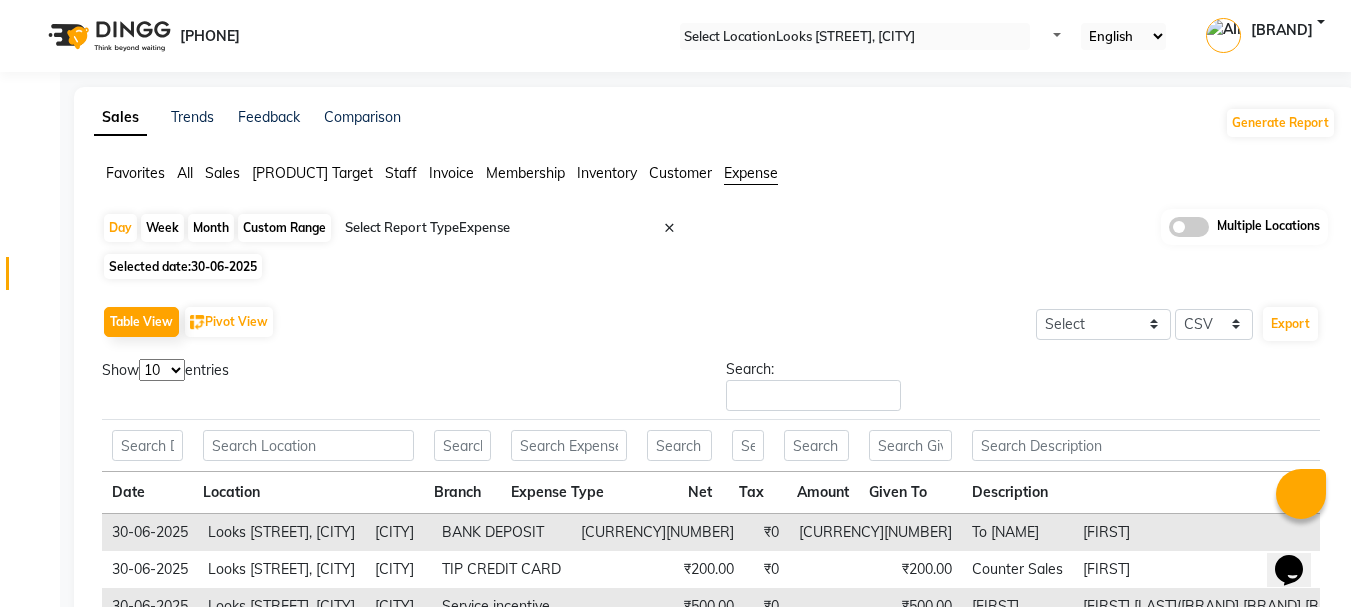click on "Custom Range" at bounding box center [284, 228] 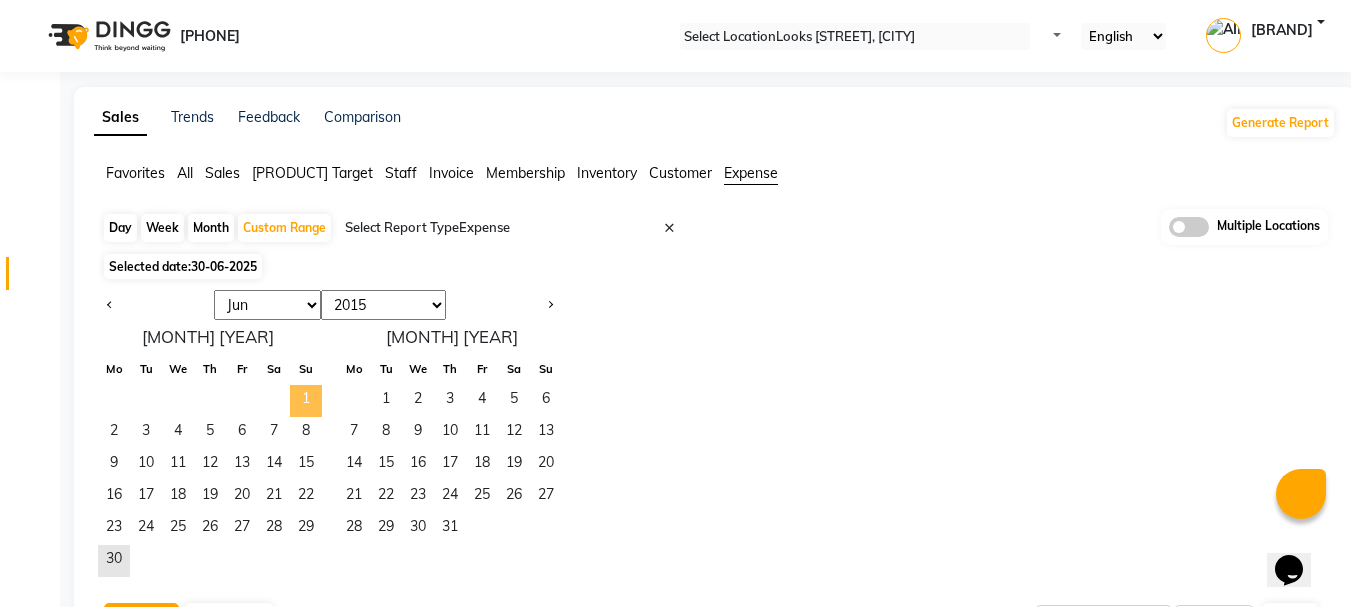 click on "1" at bounding box center (306, 401) 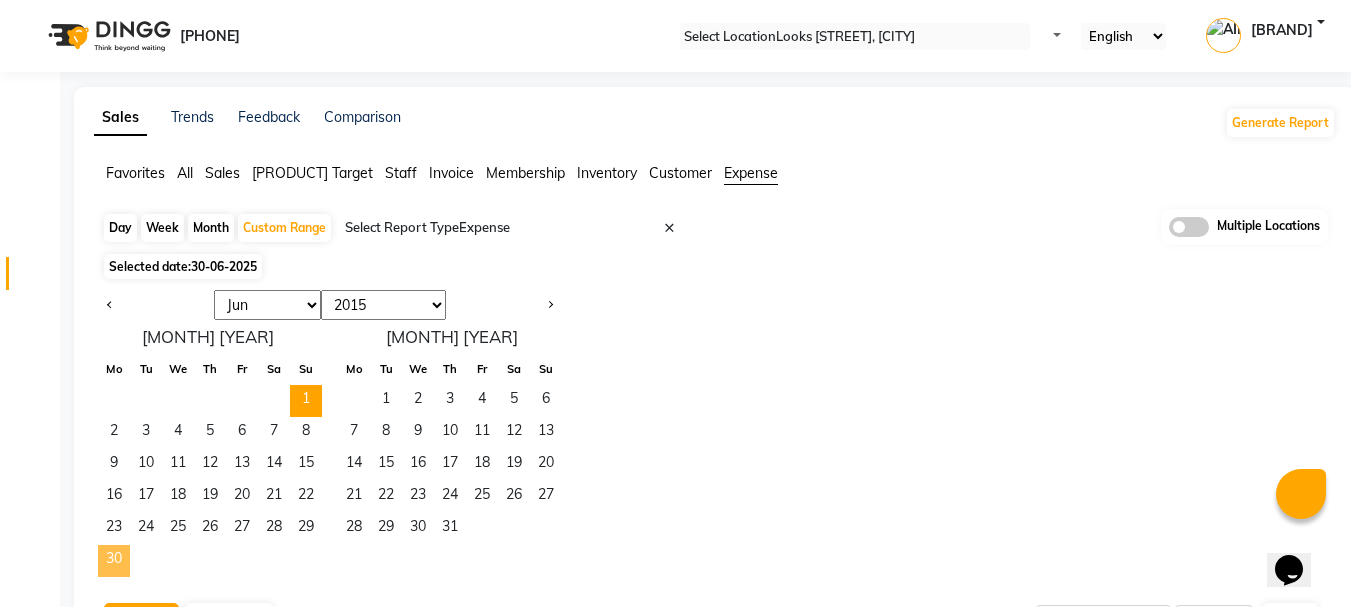 click on "30" at bounding box center (114, 561) 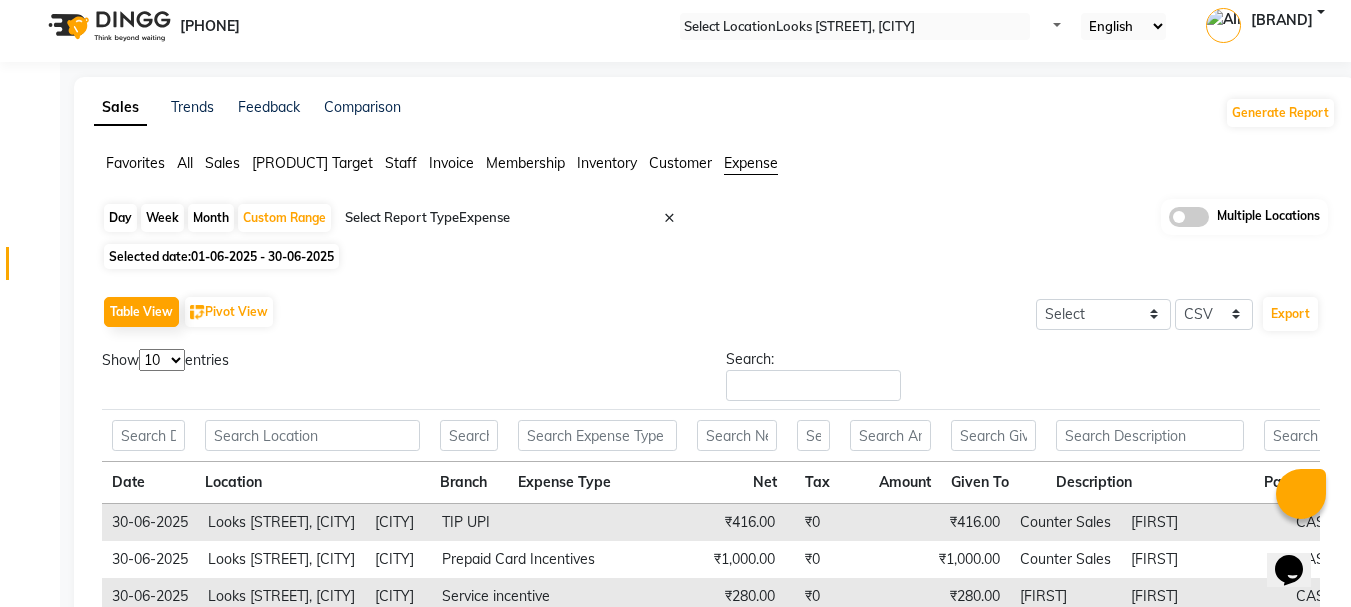 scroll, scrollTop: 0, scrollLeft: 0, axis: both 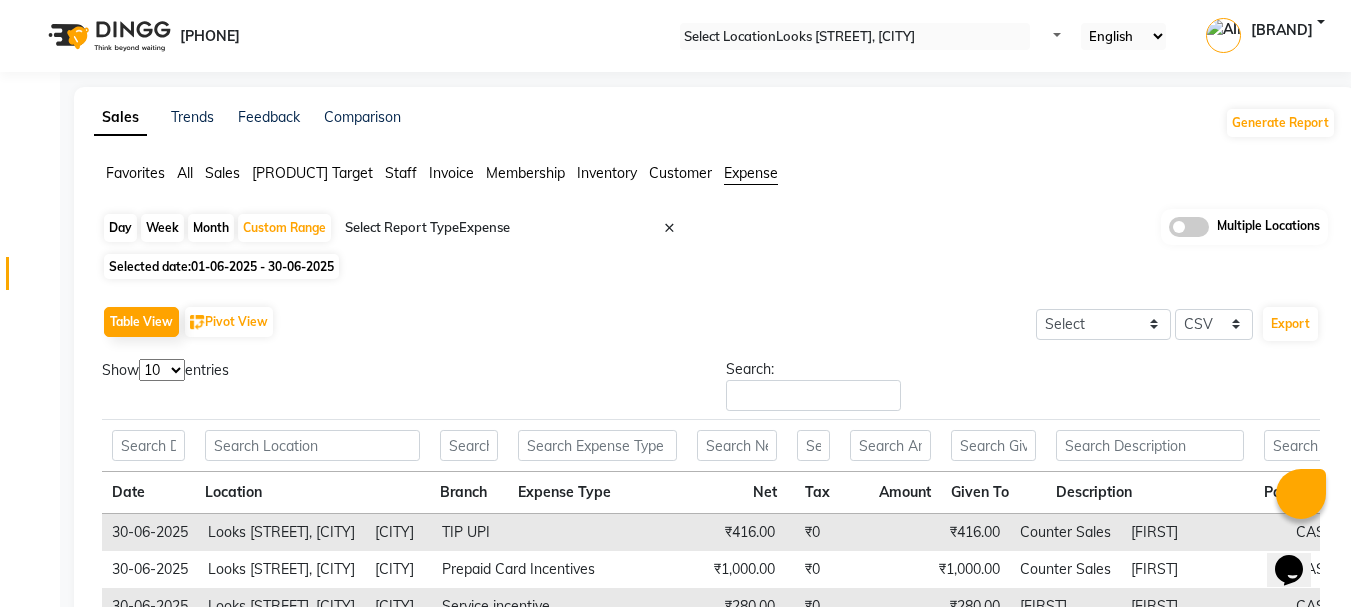 click at bounding box center [516, 228] 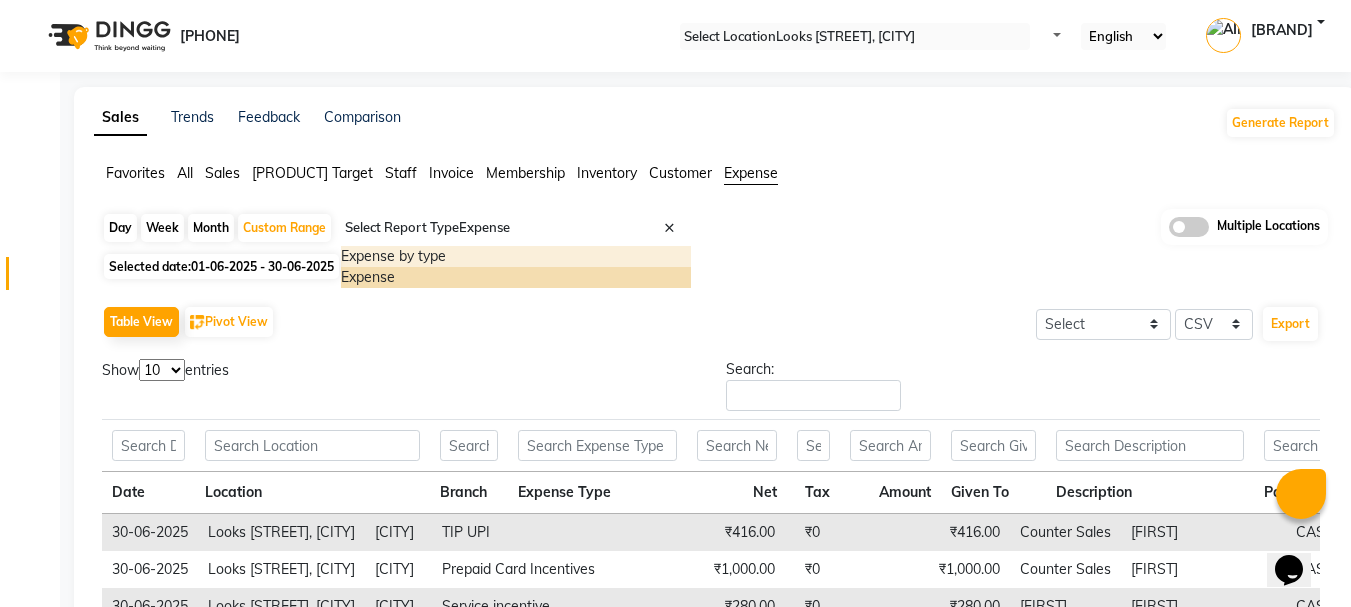 click on "Expense by type" at bounding box center [516, 256] 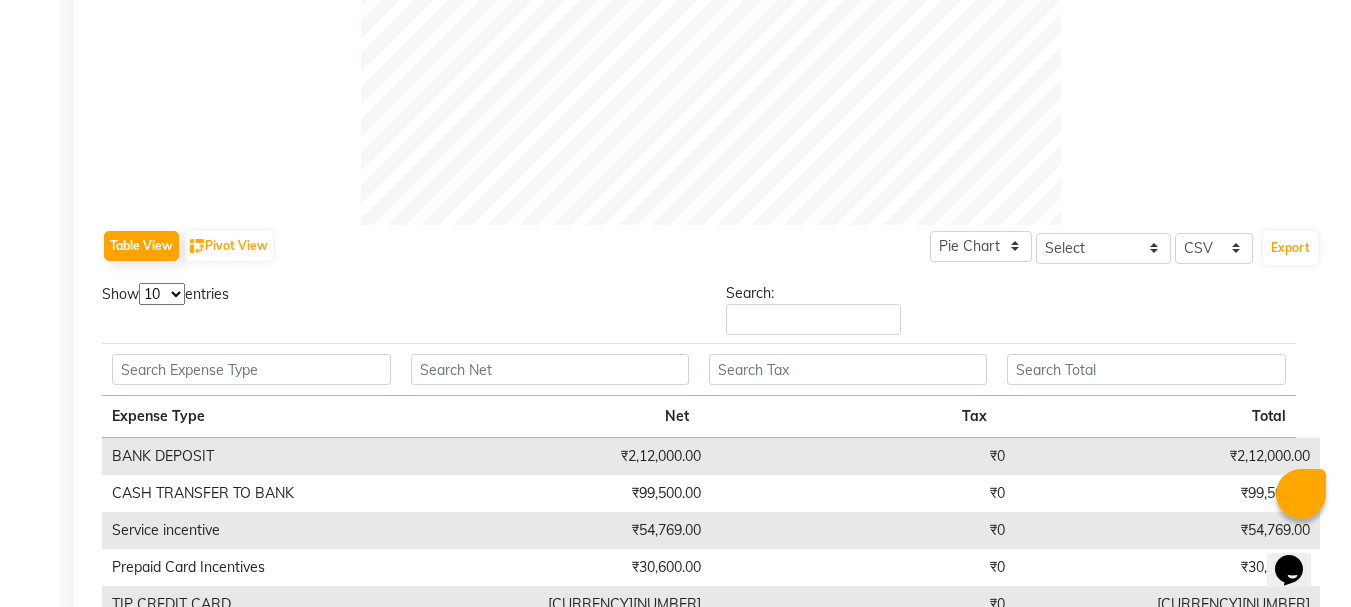 scroll, scrollTop: 1100, scrollLeft: 0, axis: vertical 